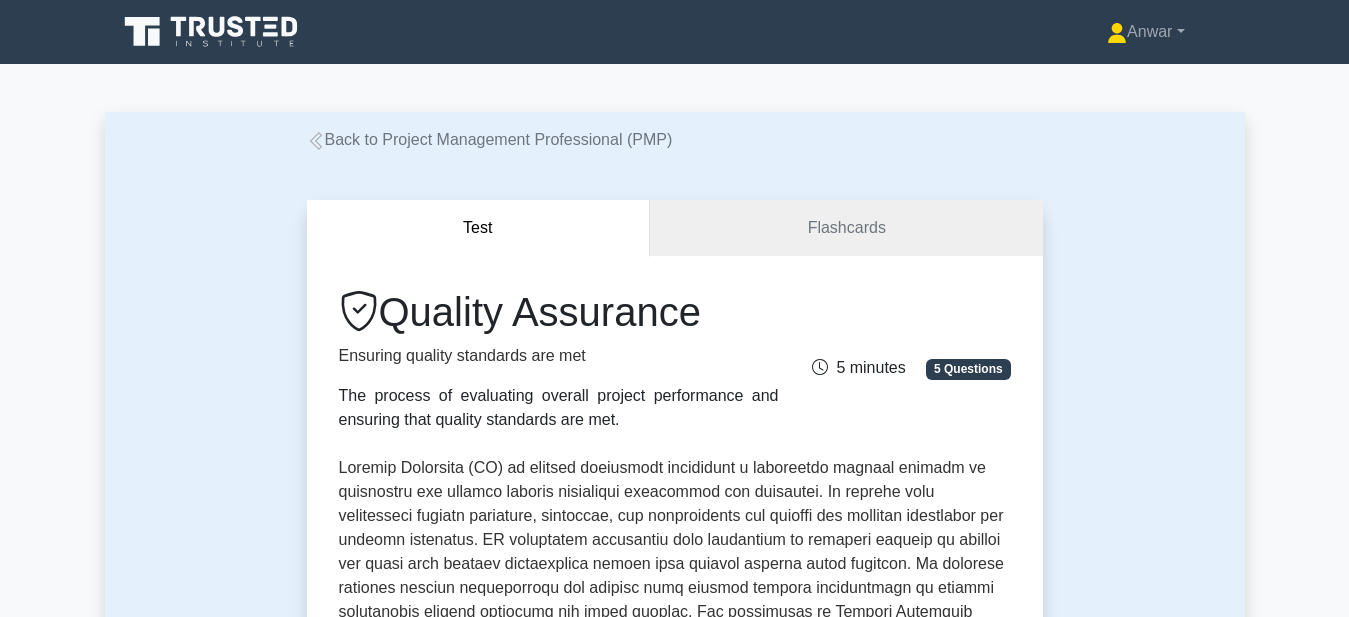 scroll, scrollTop: 0, scrollLeft: 0, axis: both 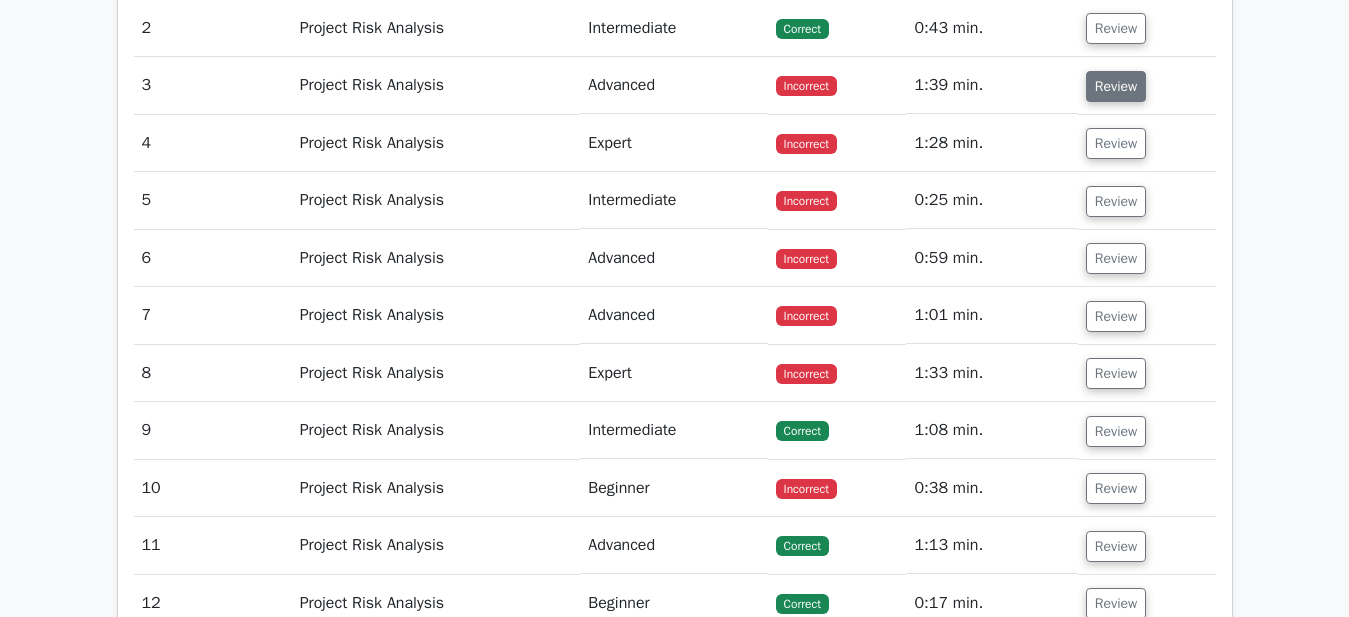 click on "Review" at bounding box center (1116, 86) 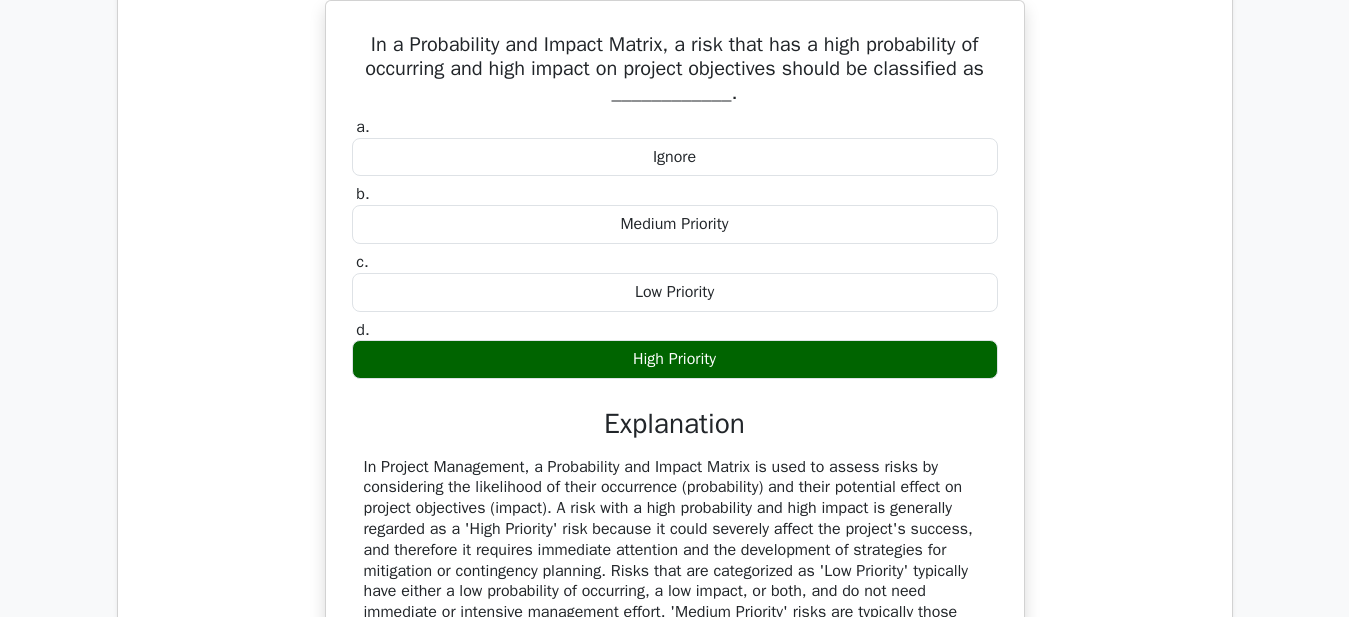 type 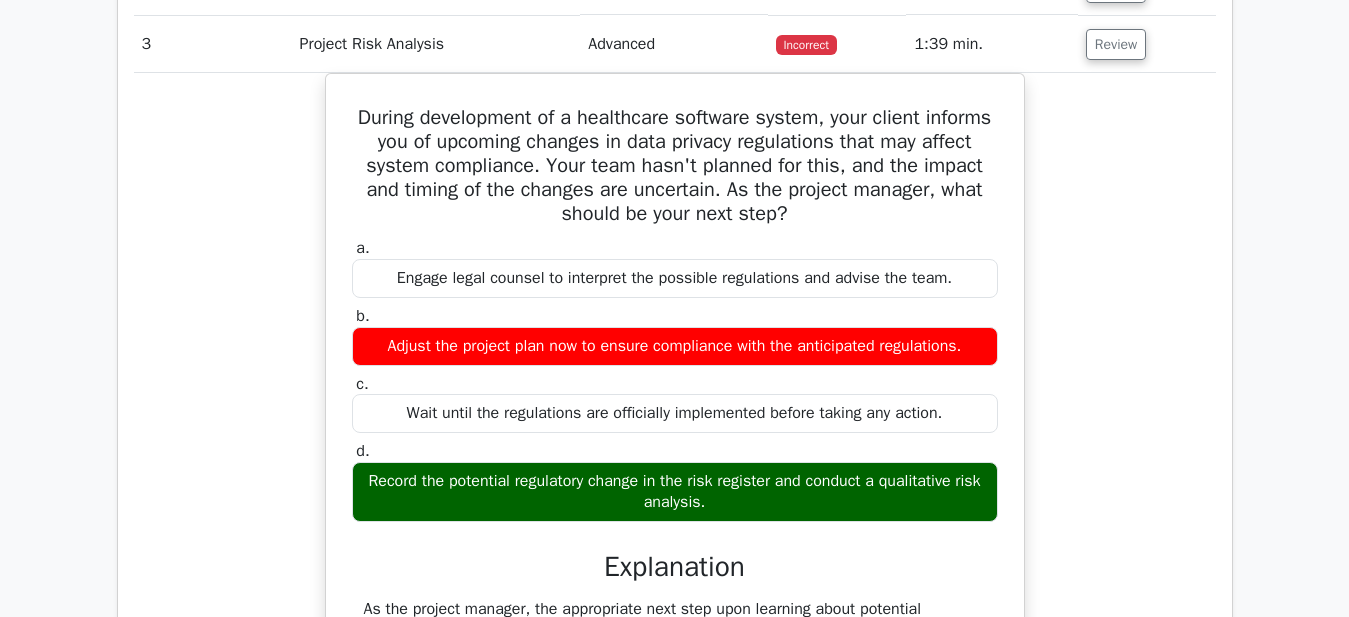 scroll, scrollTop: 2040, scrollLeft: 0, axis: vertical 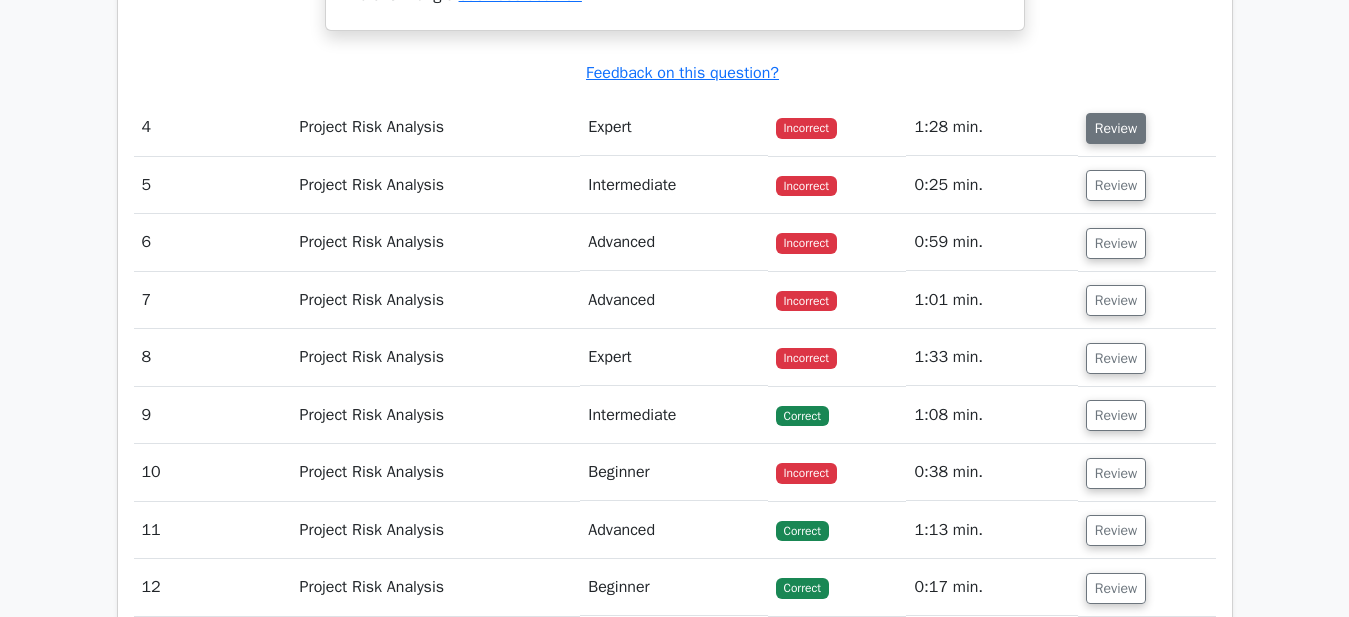 click on "Review" at bounding box center (1116, 128) 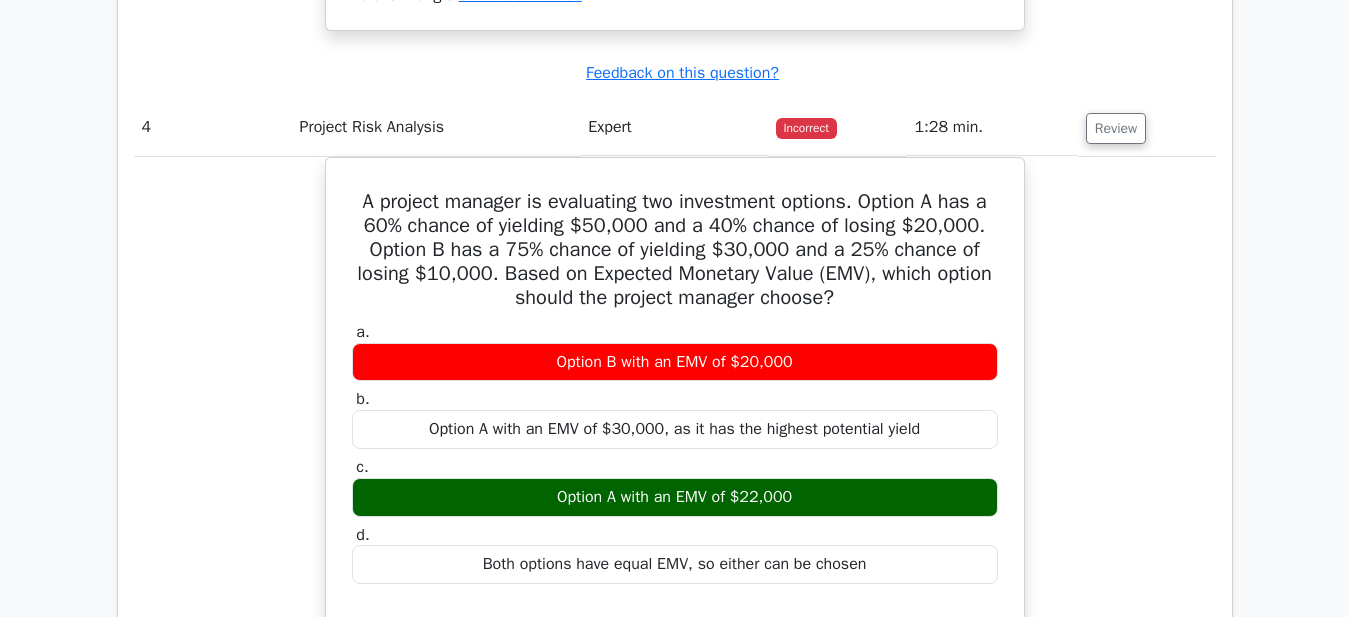 click on "A project manager is evaluating two investment options. Option A has a 60% chance of yielding $50,000 and a 40% chance of losing $20,000. Option B has a 75% chance of yielding $30,000 and a 25% chance of losing $10,000. Based on Expected Monetary Value (EMV), which option should the project manager choose?
a.
Option B with an EMV of $20,000
b. c. d." at bounding box center [675, 754] 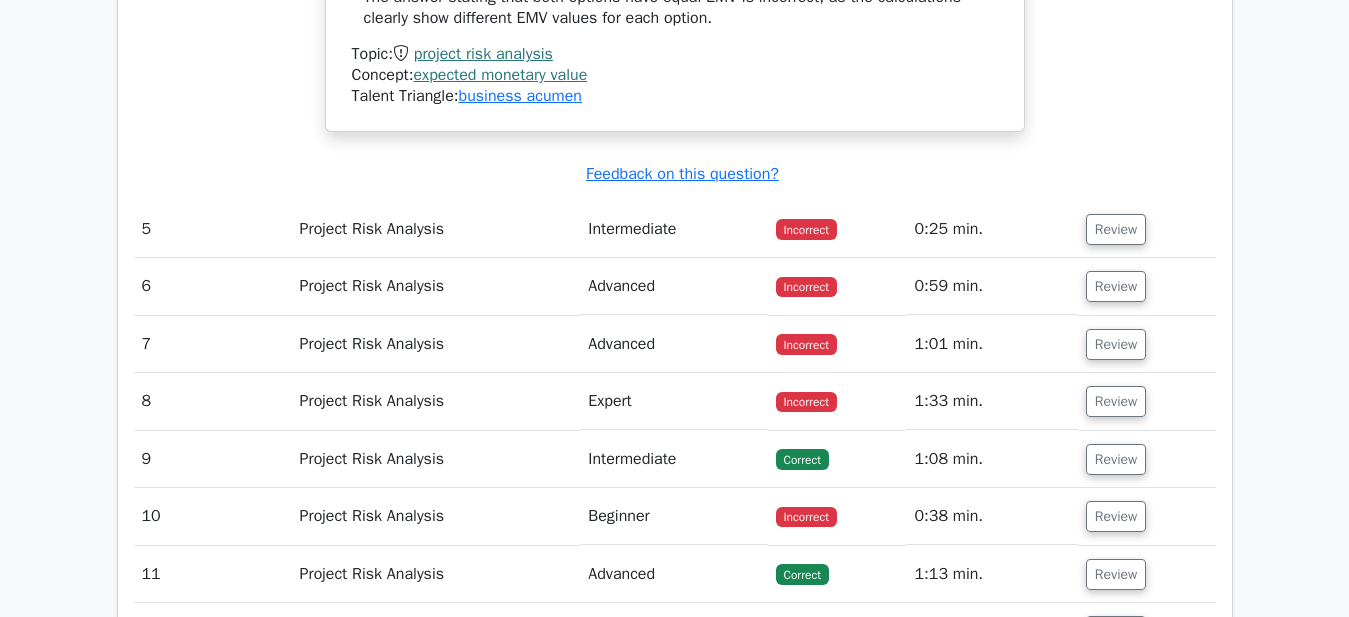scroll, scrollTop: 4080, scrollLeft: 0, axis: vertical 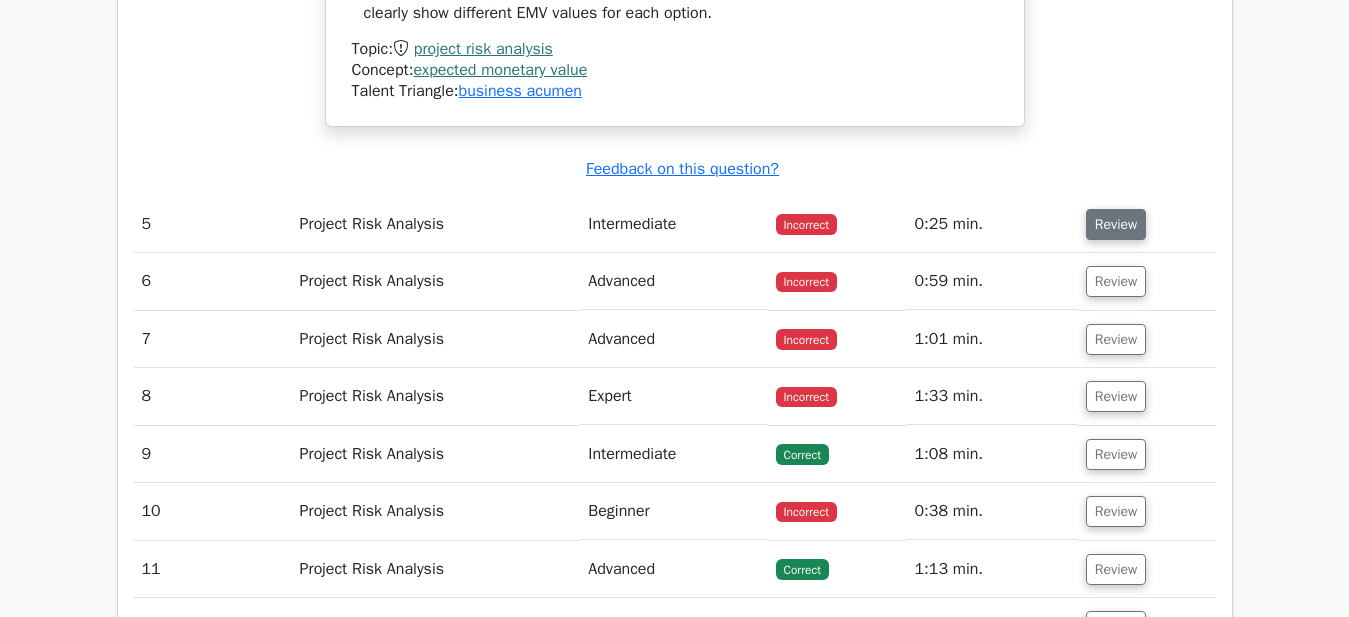 click on "Review" at bounding box center [1116, 224] 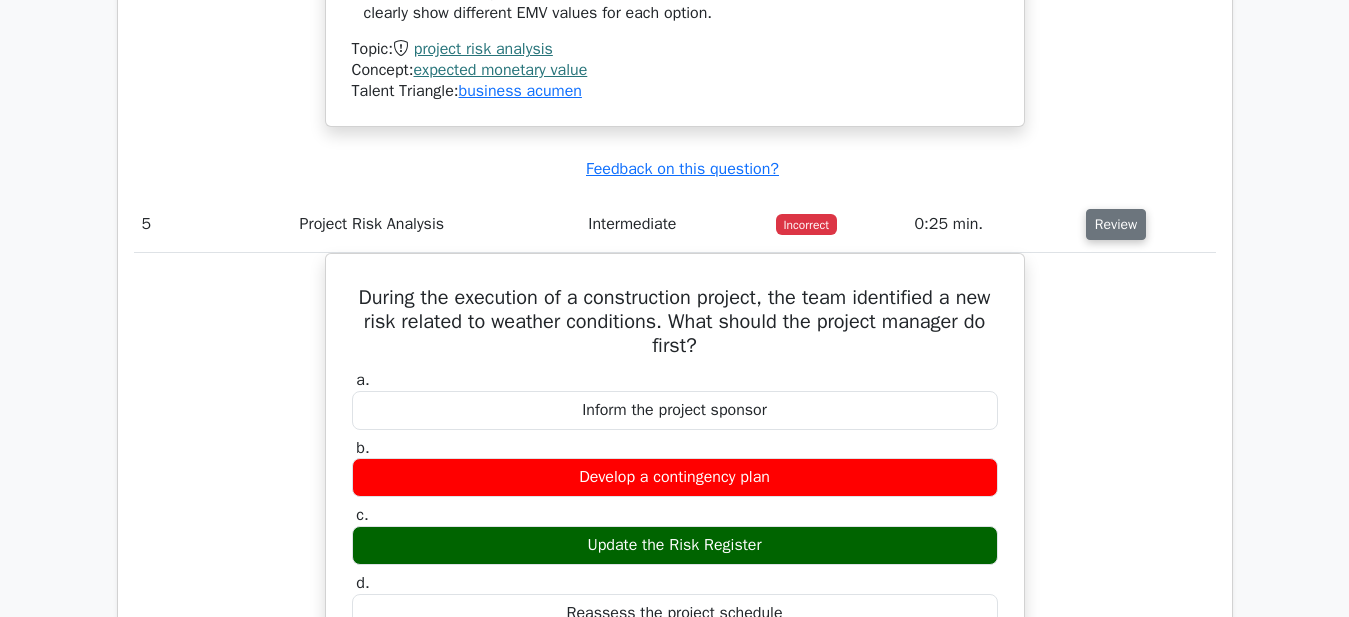 type 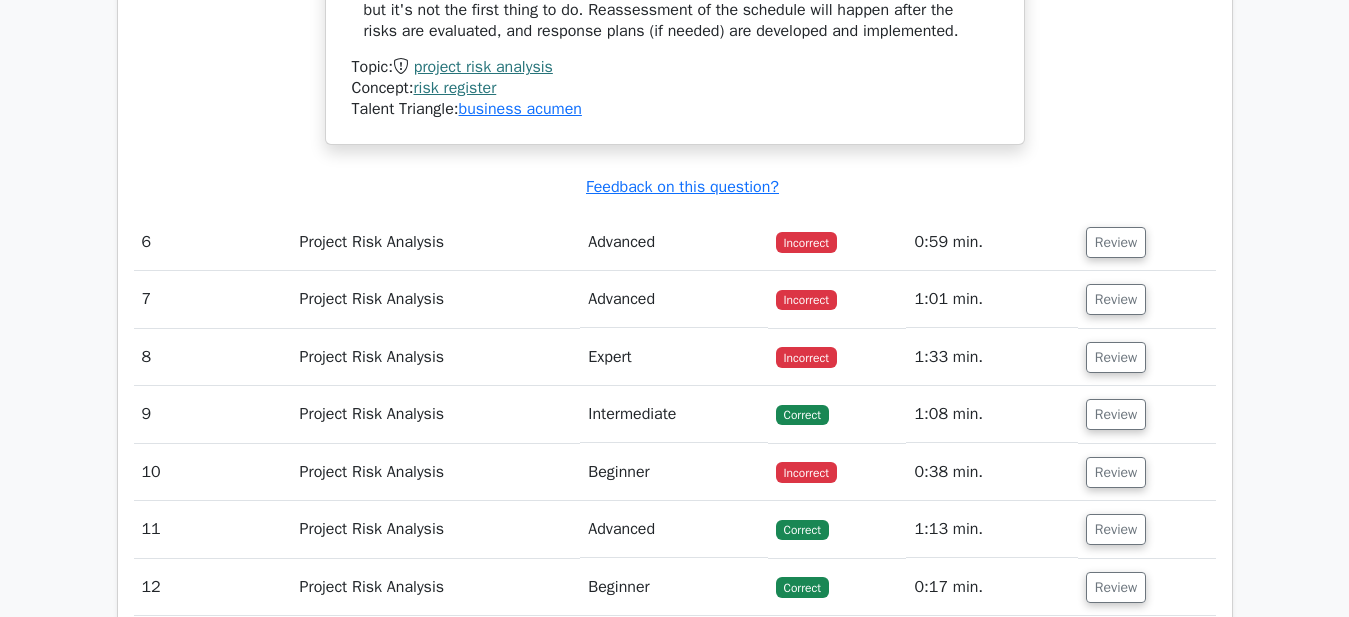 scroll, scrollTop: 5160, scrollLeft: 0, axis: vertical 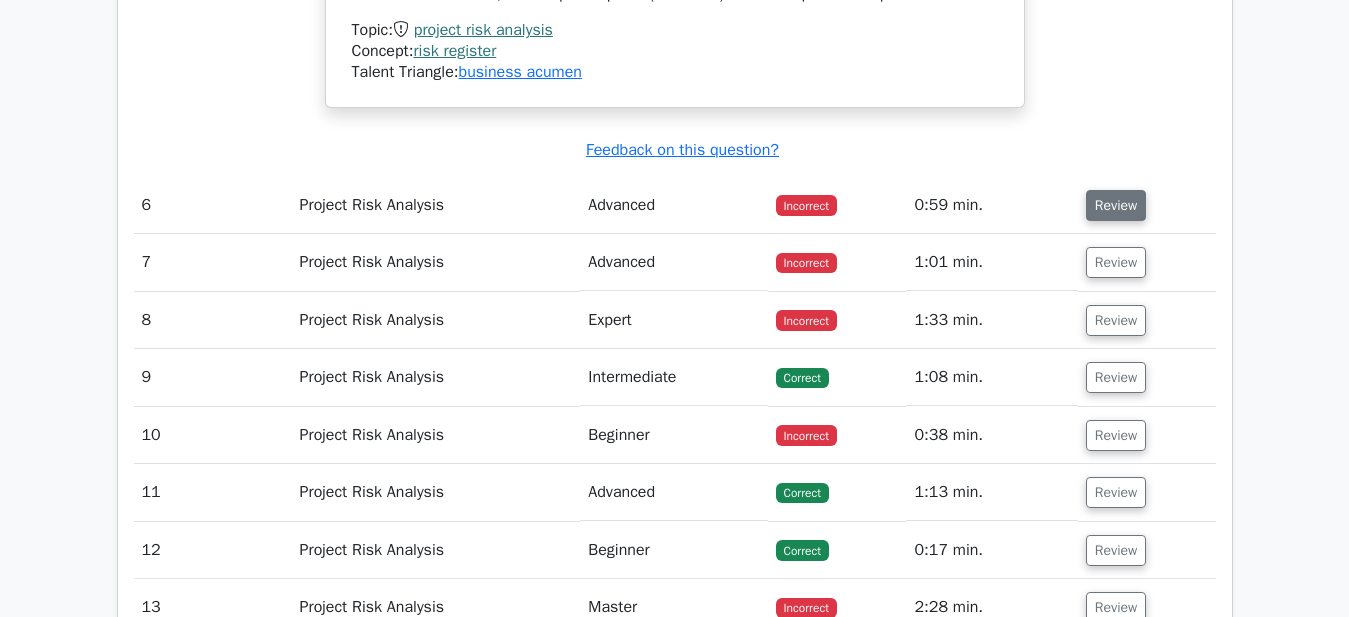 click on "Review" at bounding box center (1116, 205) 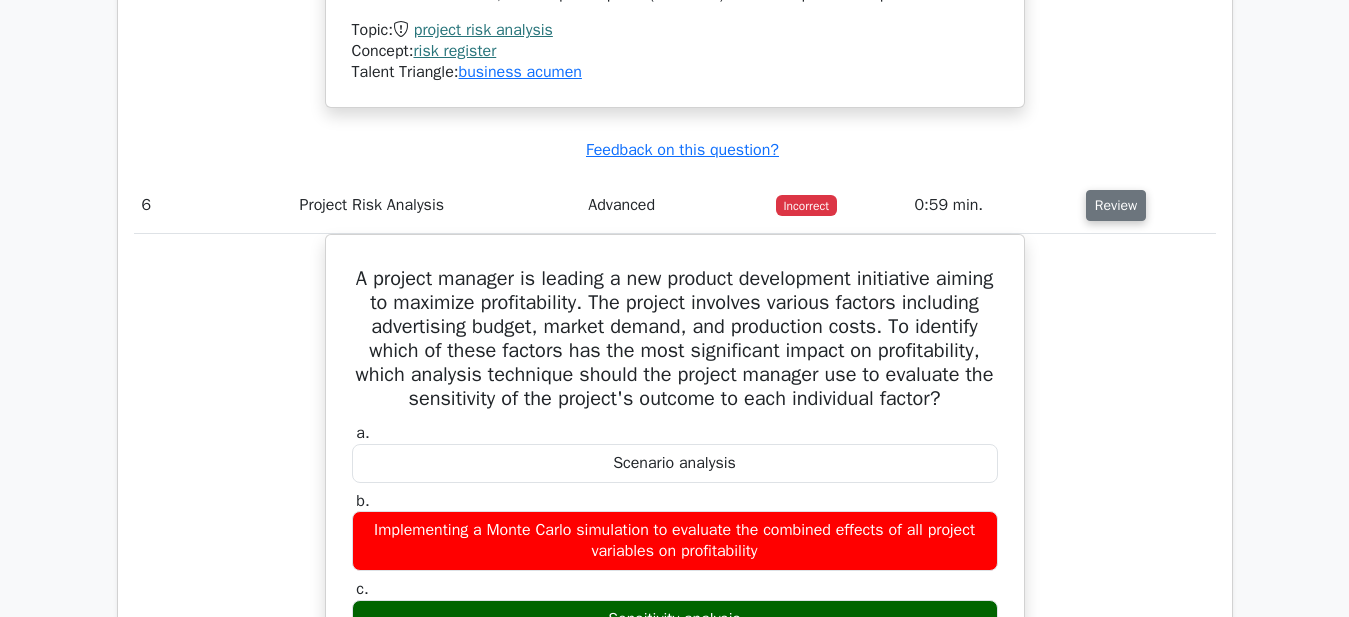 type 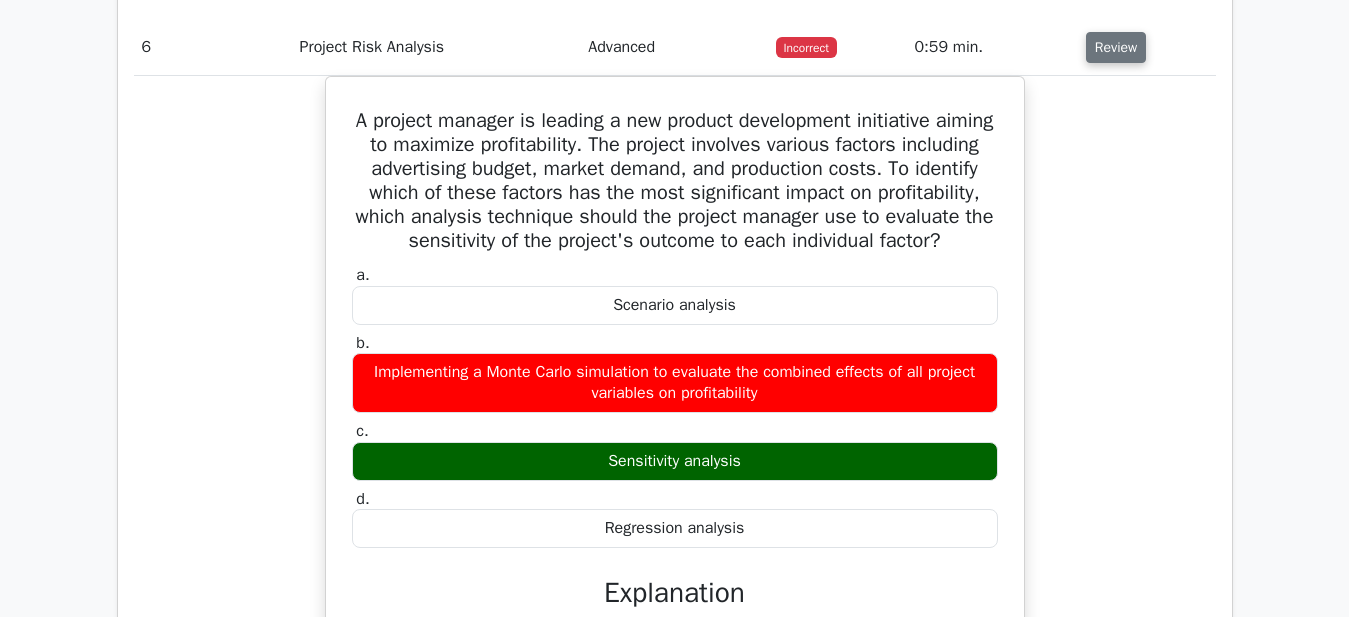 scroll, scrollTop: 5320, scrollLeft: 0, axis: vertical 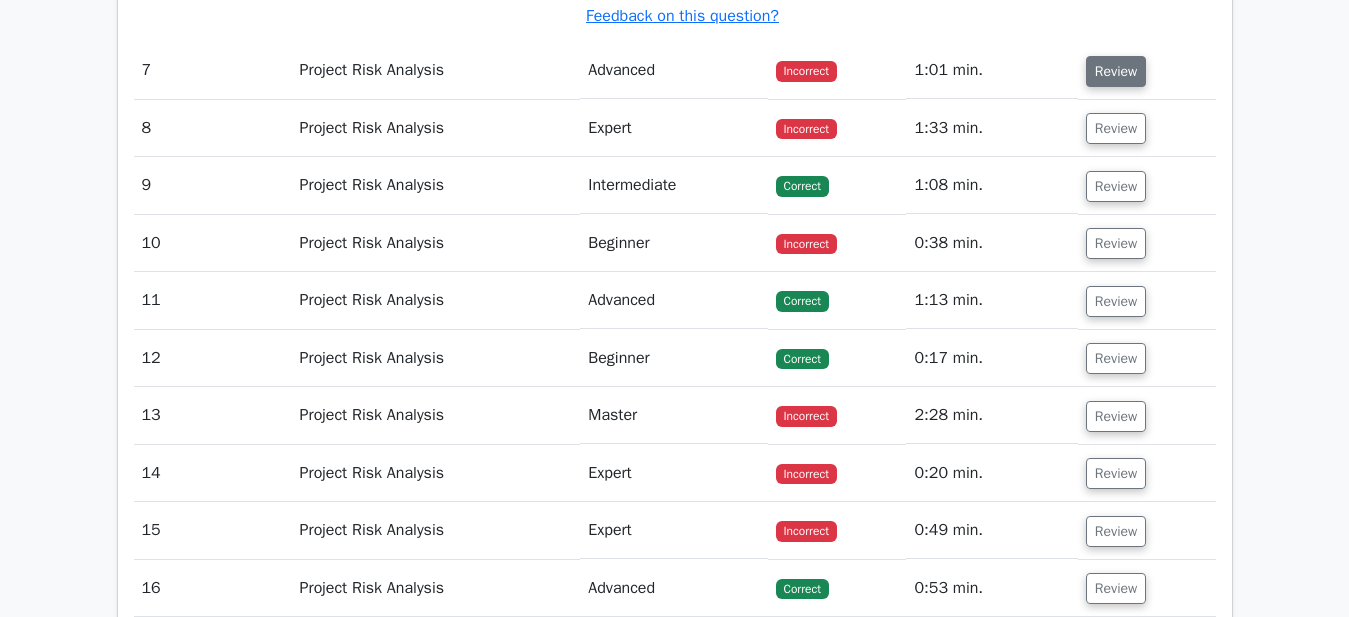 click on "Review" at bounding box center (1116, 71) 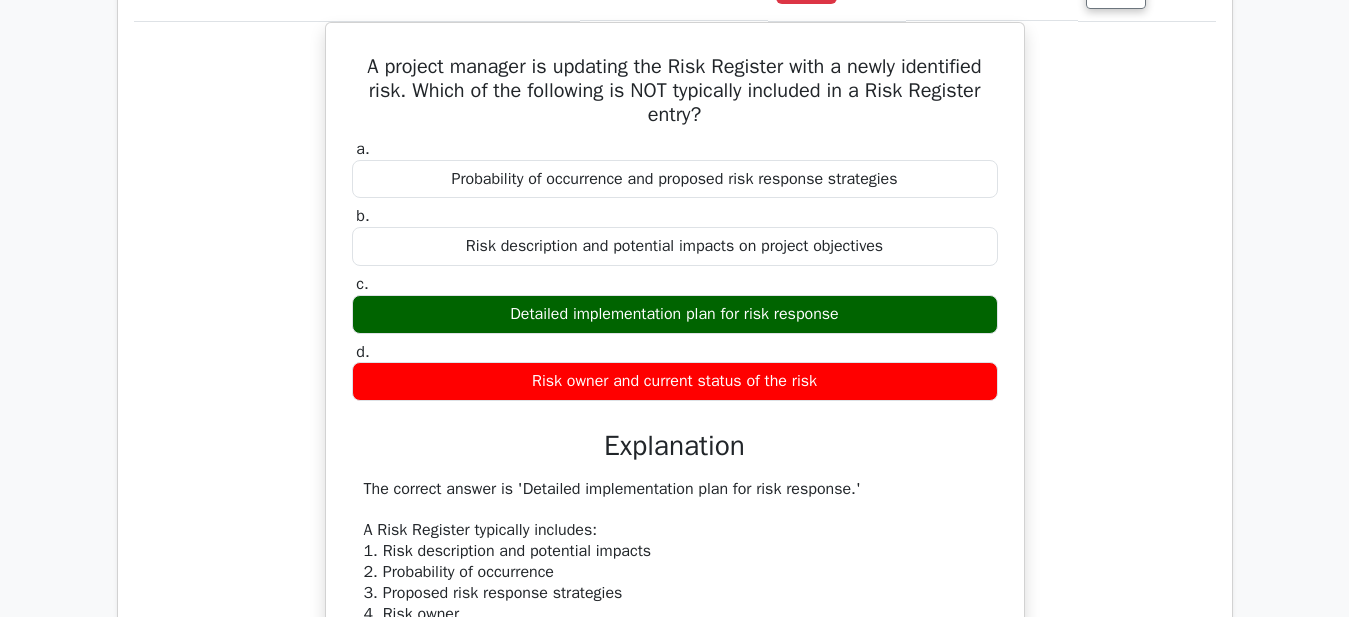 scroll, scrollTop: 6320, scrollLeft: 0, axis: vertical 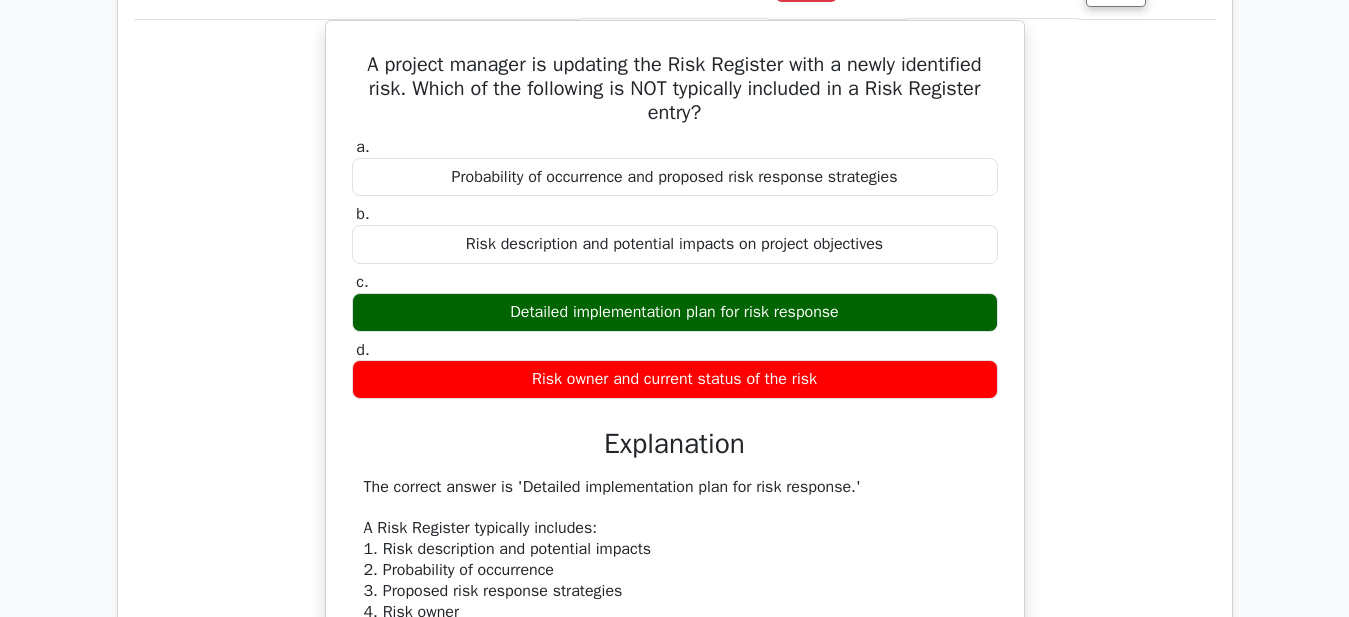 click on "A project manager is updating the Risk Register with a newly identified risk. Which of the following is NOT typically included in a Risk Register entry?
a.
Probability of occurrence and proposed risk response strategies
b." at bounding box center [675, 561] 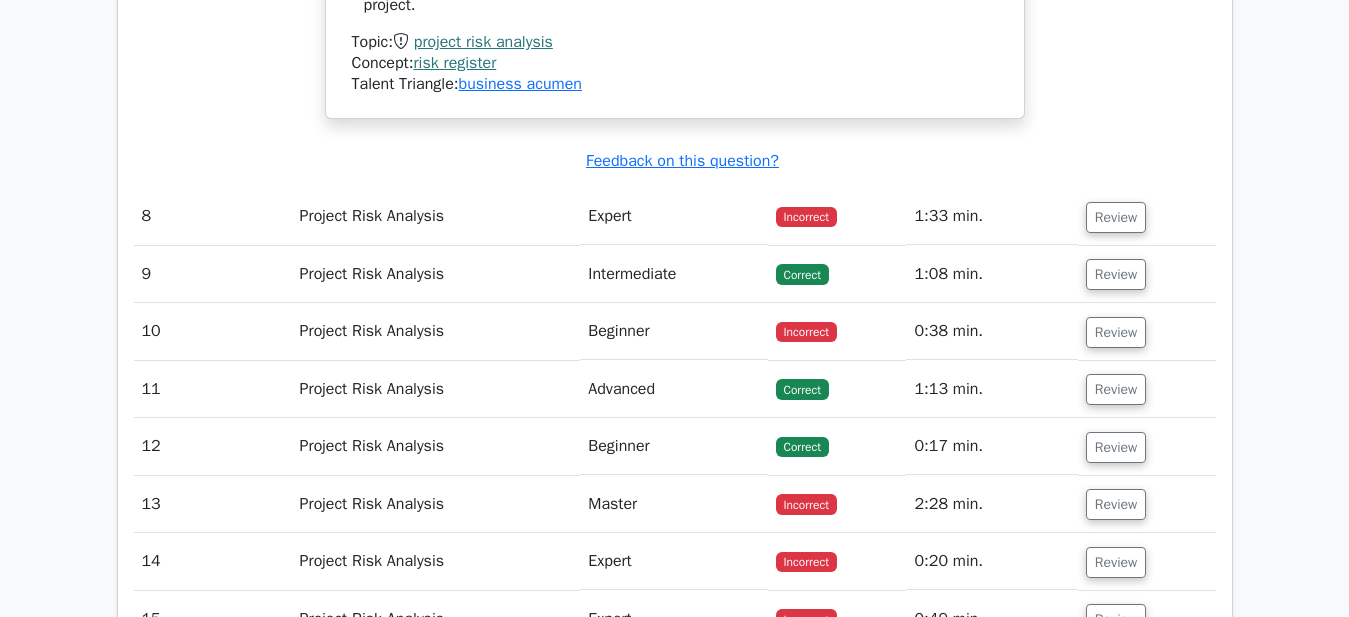 scroll, scrollTop: 7320, scrollLeft: 0, axis: vertical 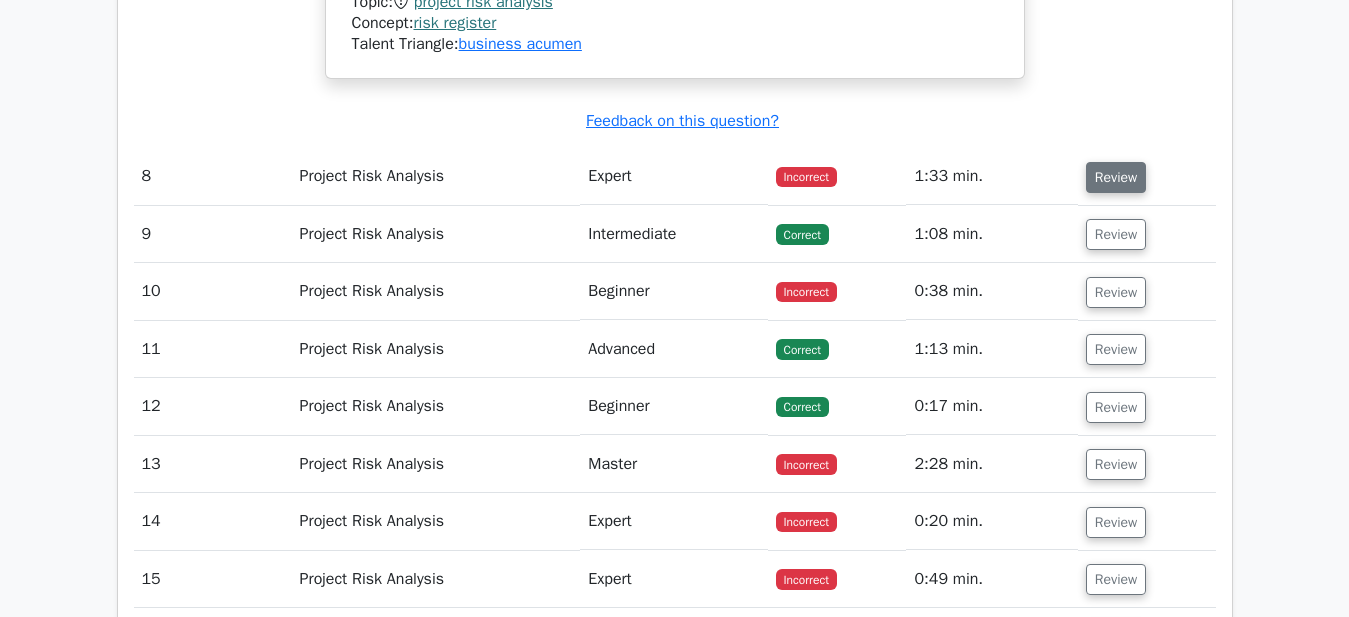 click on "Review" at bounding box center (1116, 177) 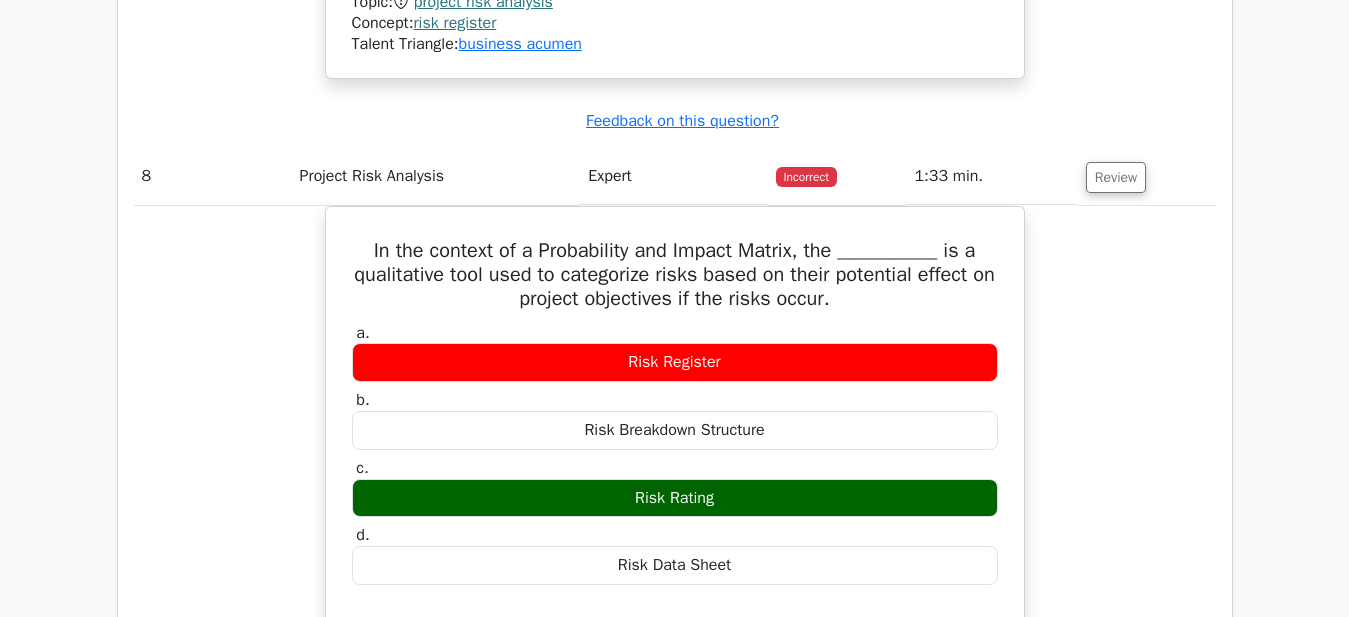 type 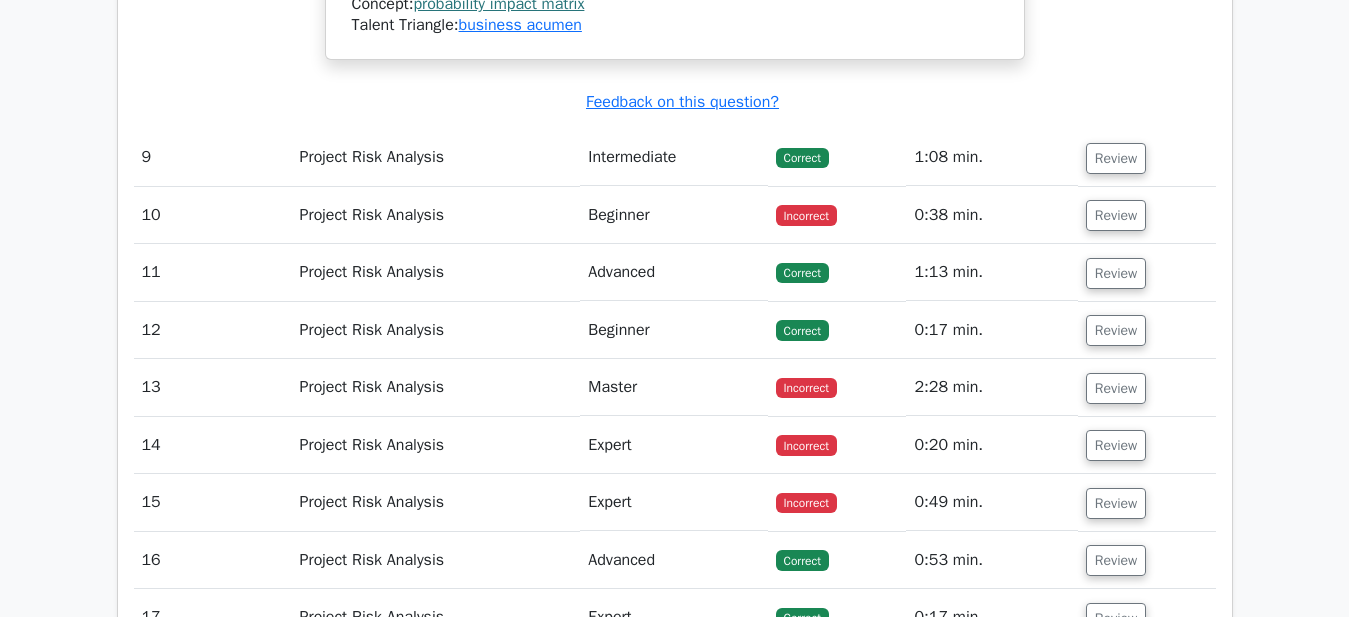 scroll, scrollTop: 8360, scrollLeft: 0, axis: vertical 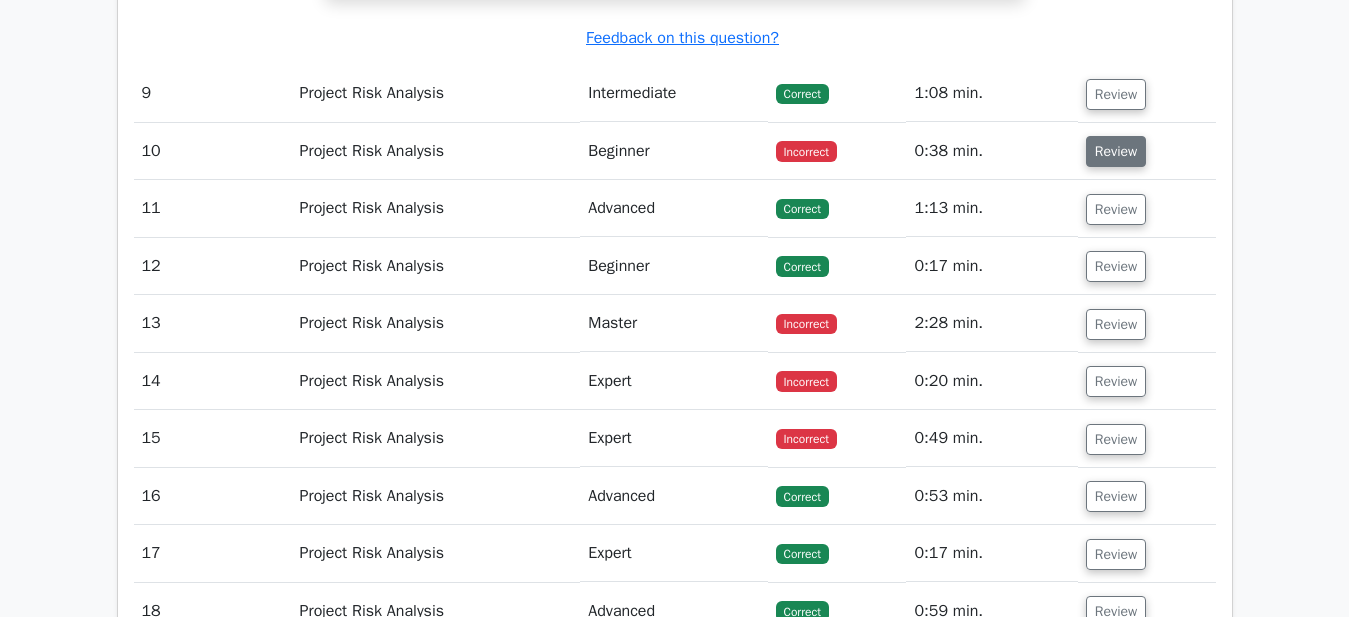 click on "Review" at bounding box center [1116, 151] 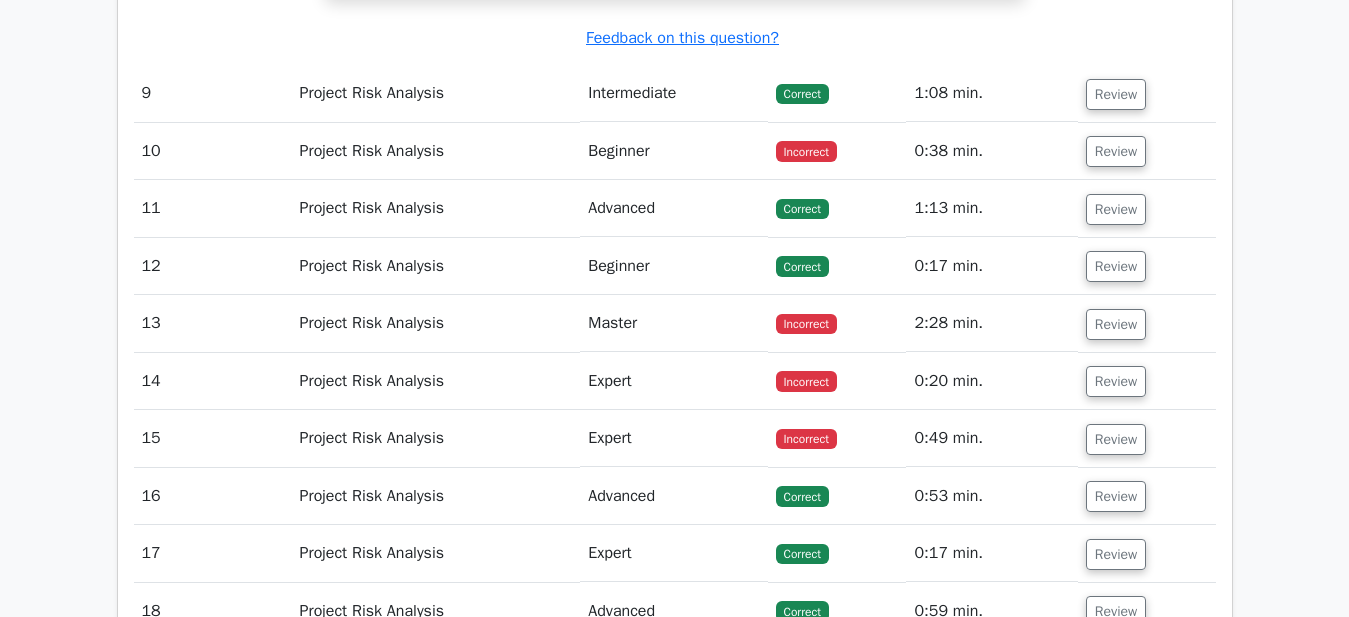 type 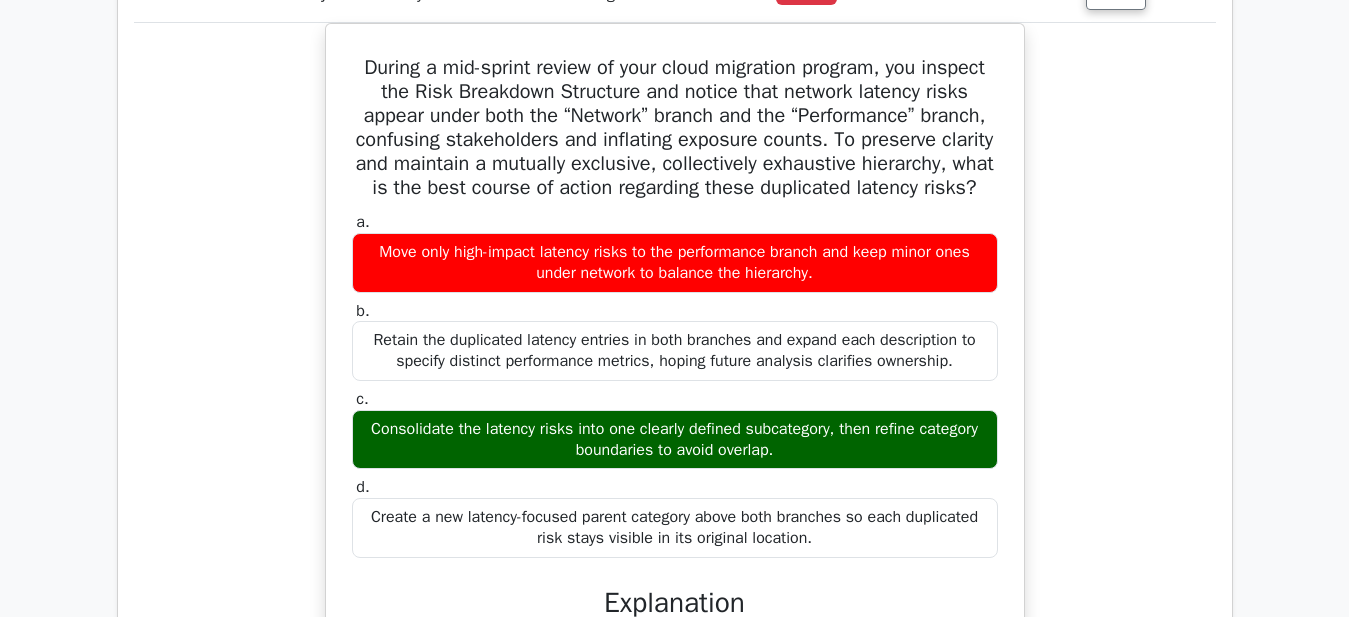 scroll, scrollTop: 8520, scrollLeft: 0, axis: vertical 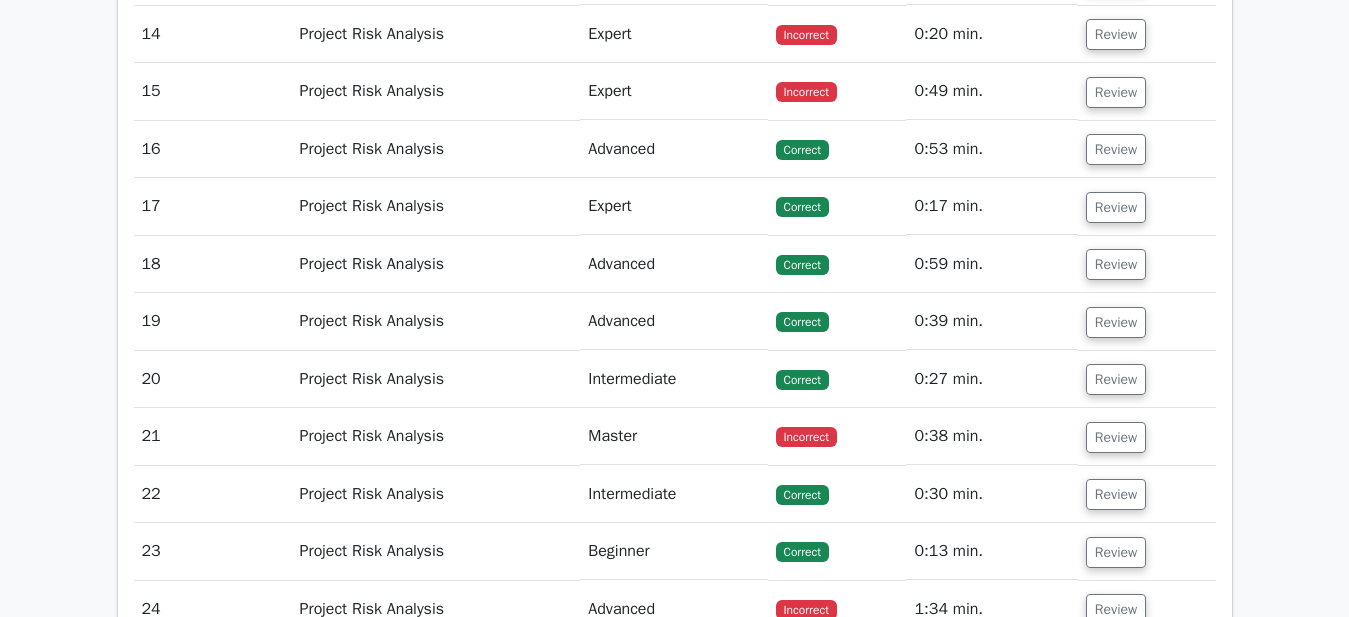 click on "Review" at bounding box center [1116, -23] 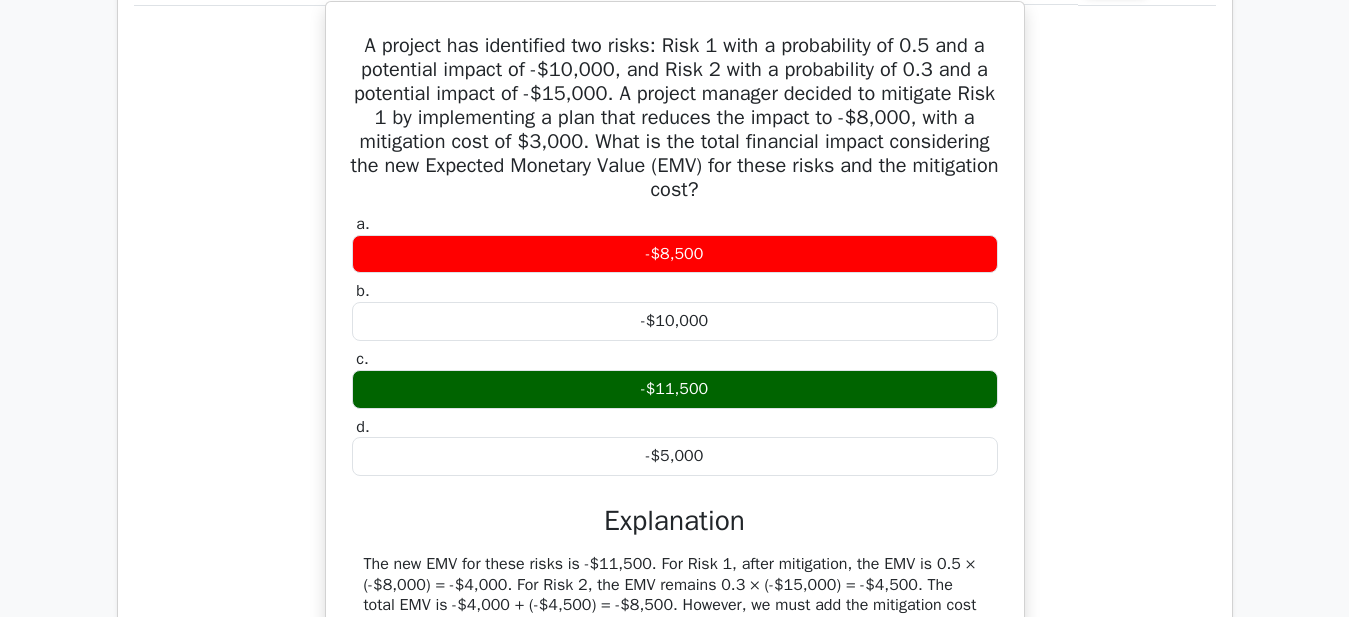 type 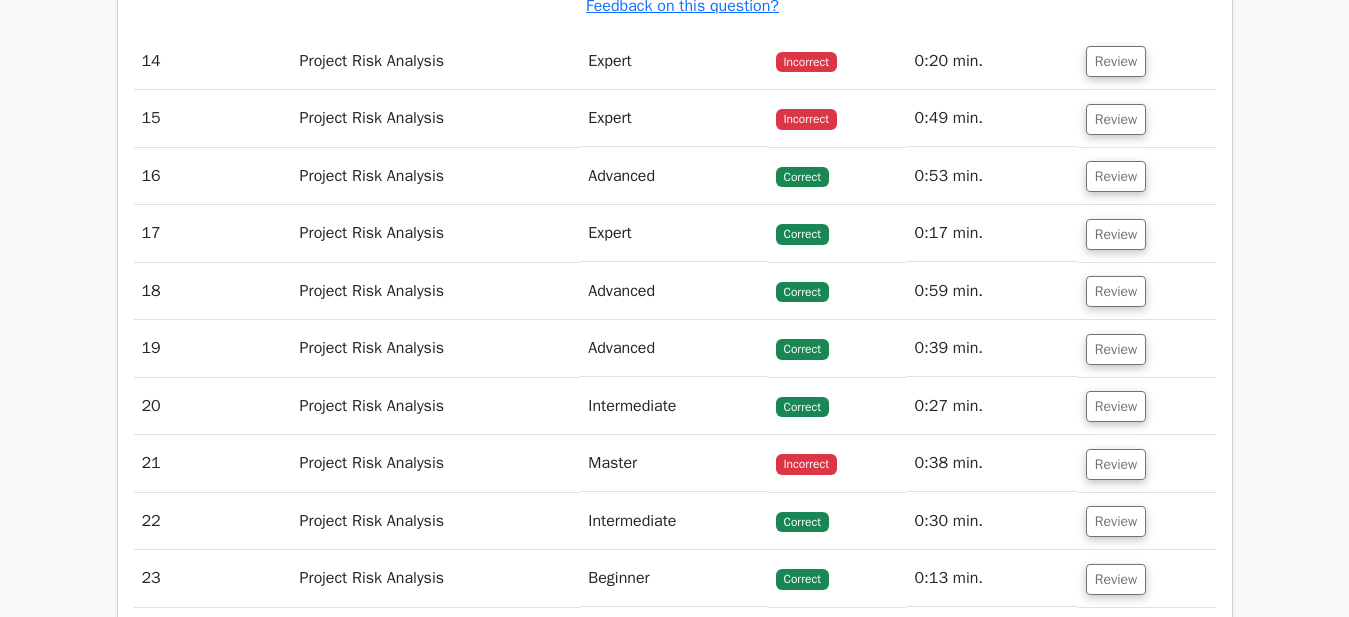 scroll, scrollTop: 10520, scrollLeft: 0, axis: vertical 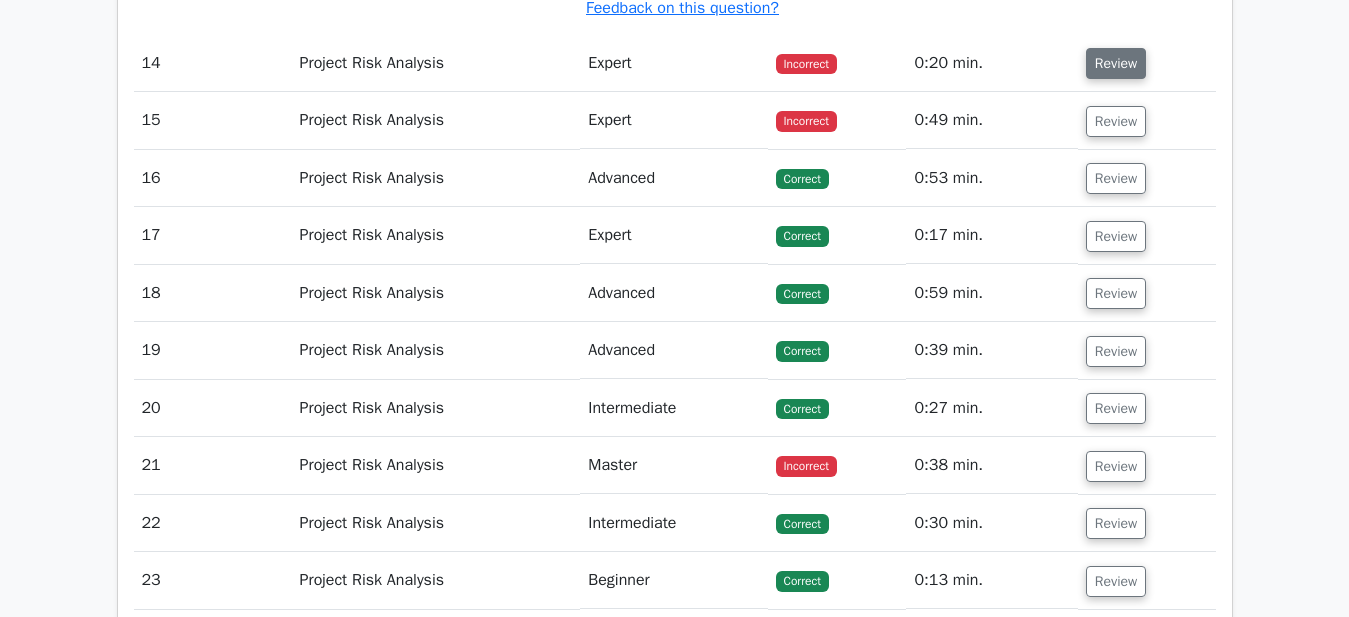 click on "Review" at bounding box center (1116, 63) 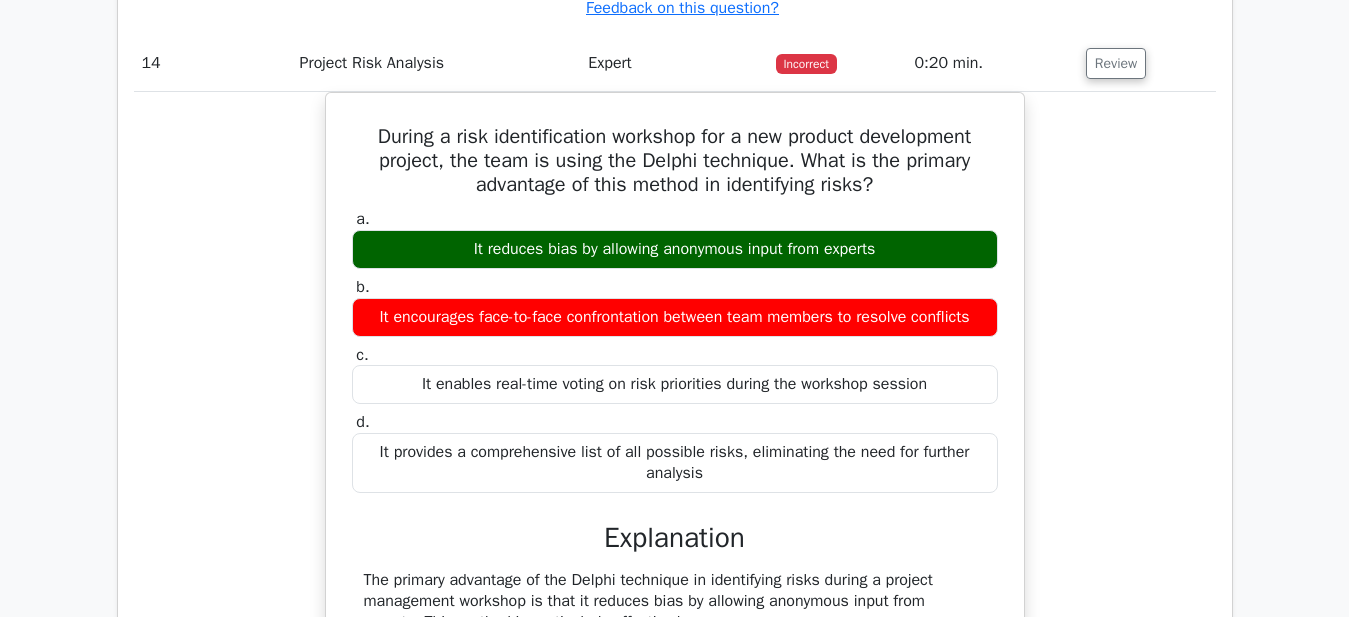 type 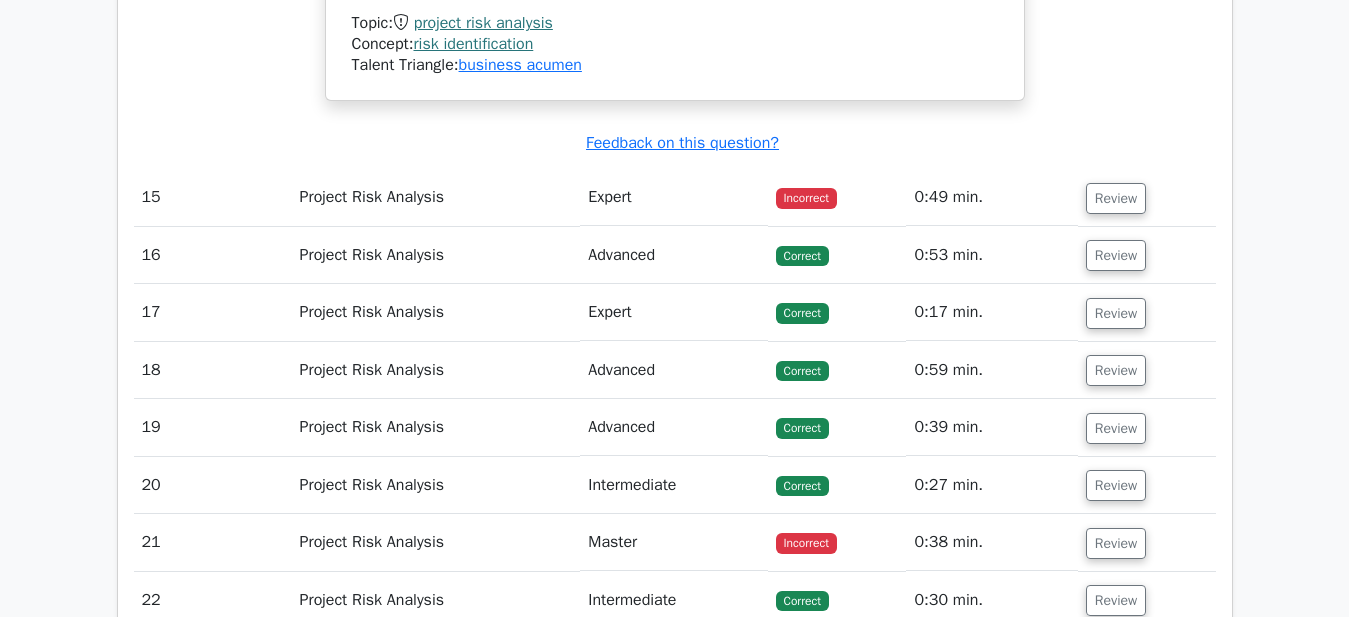 scroll, scrollTop: 11760, scrollLeft: 0, axis: vertical 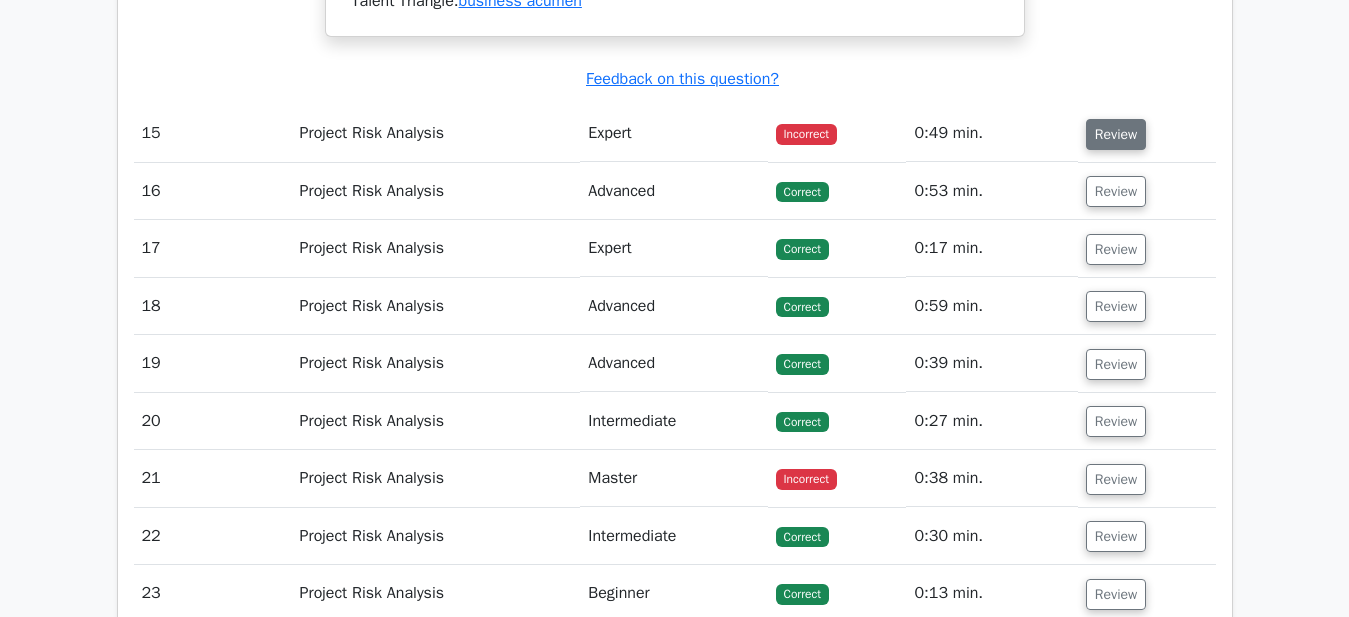 click on "Review" at bounding box center (1116, 134) 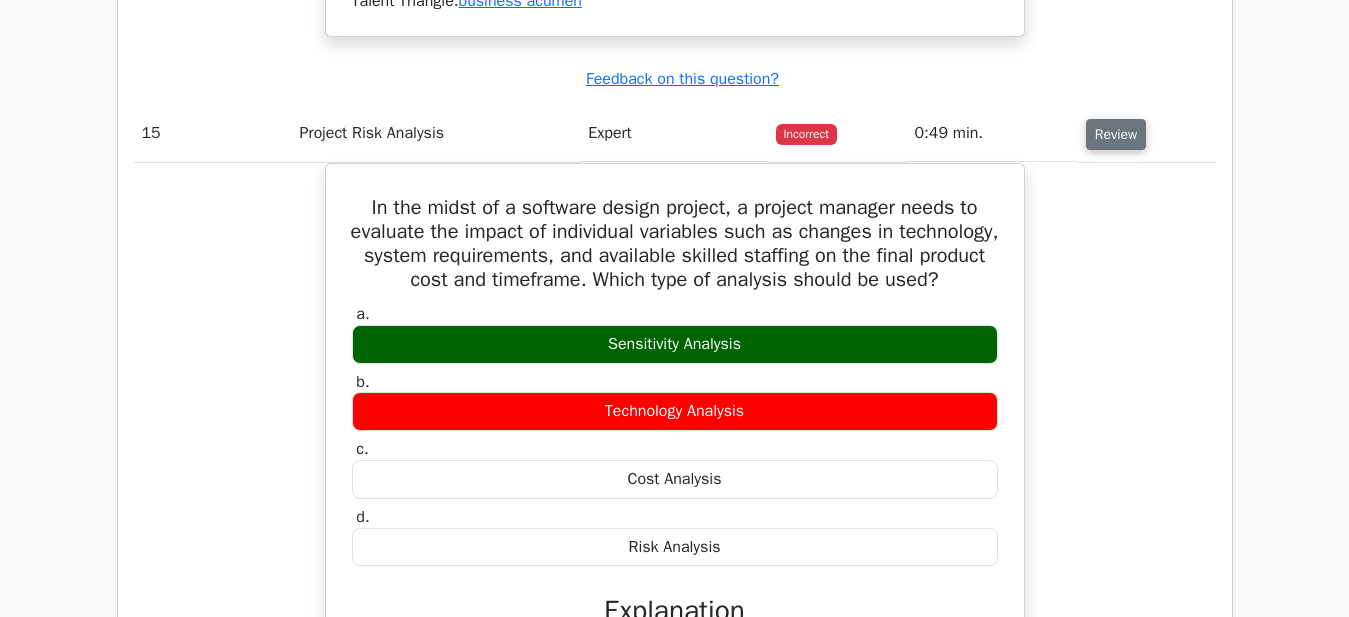 type 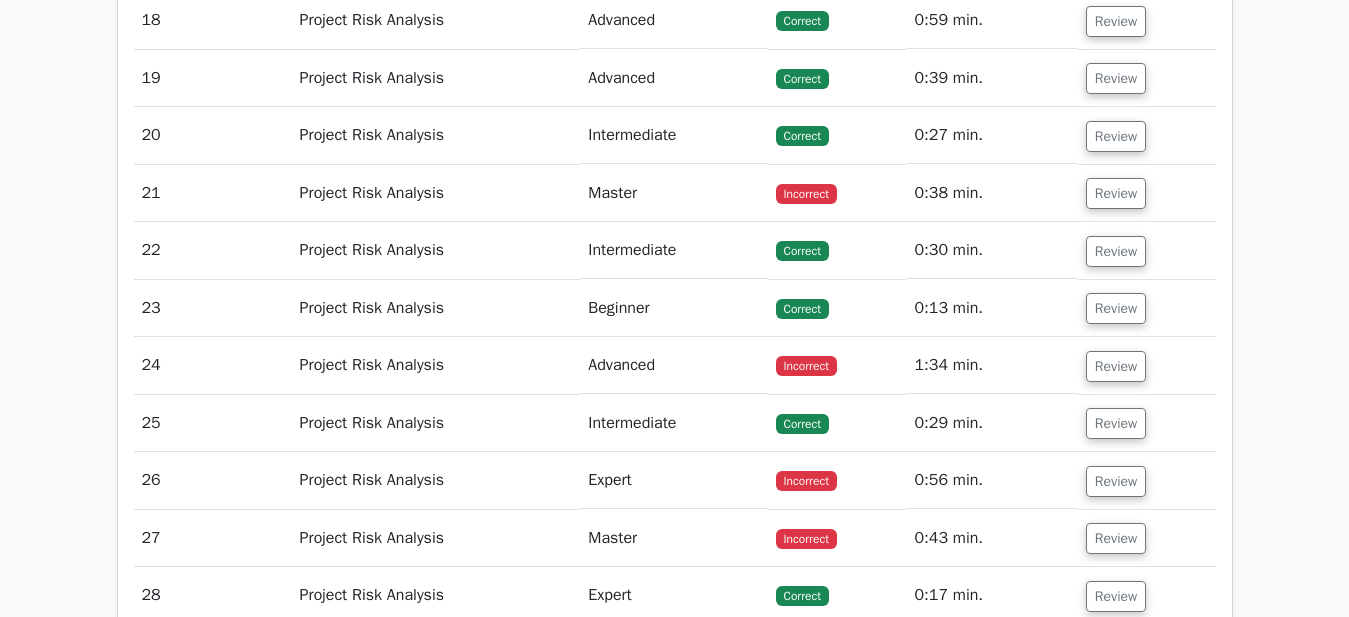 scroll, scrollTop: 13160, scrollLeft: 0, axis: vertical 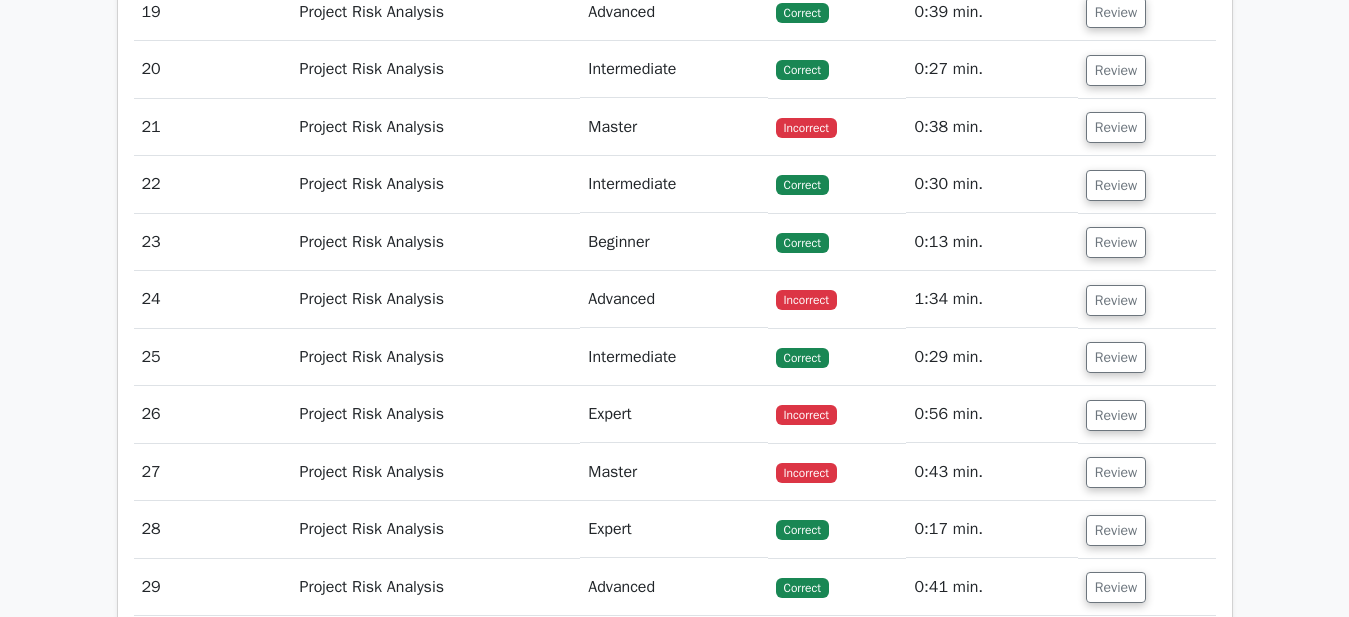 click on "Review" at bounding box center (1116, 127) 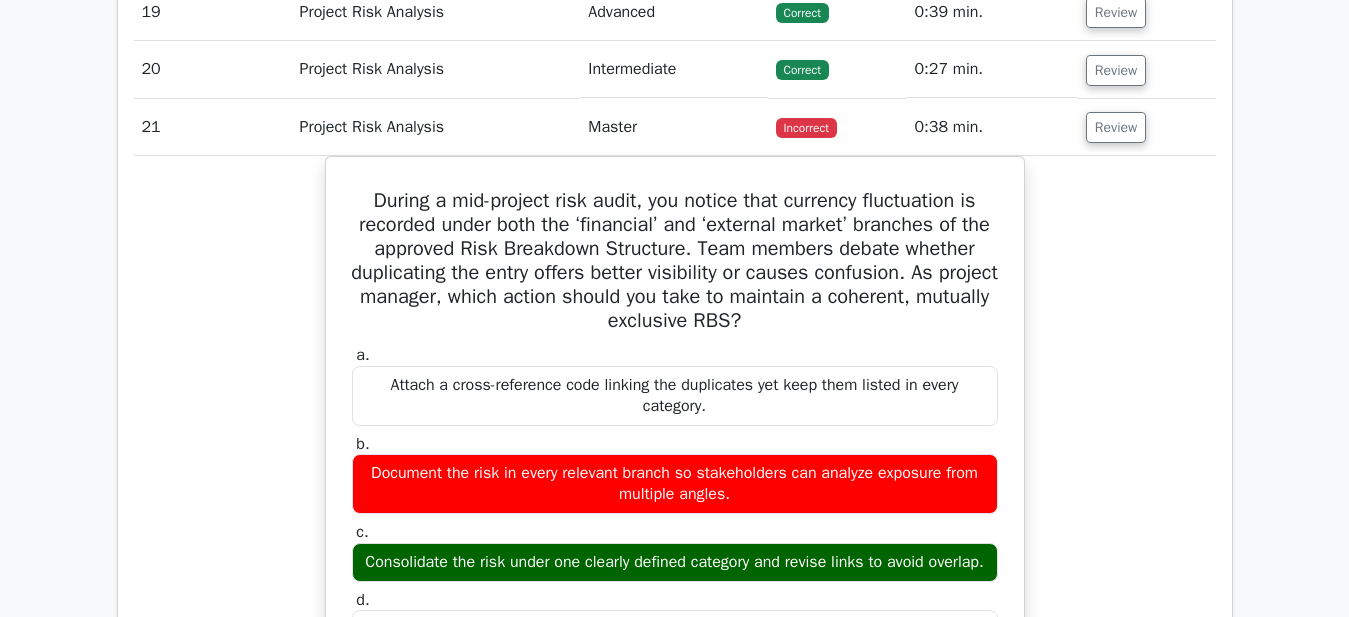 type 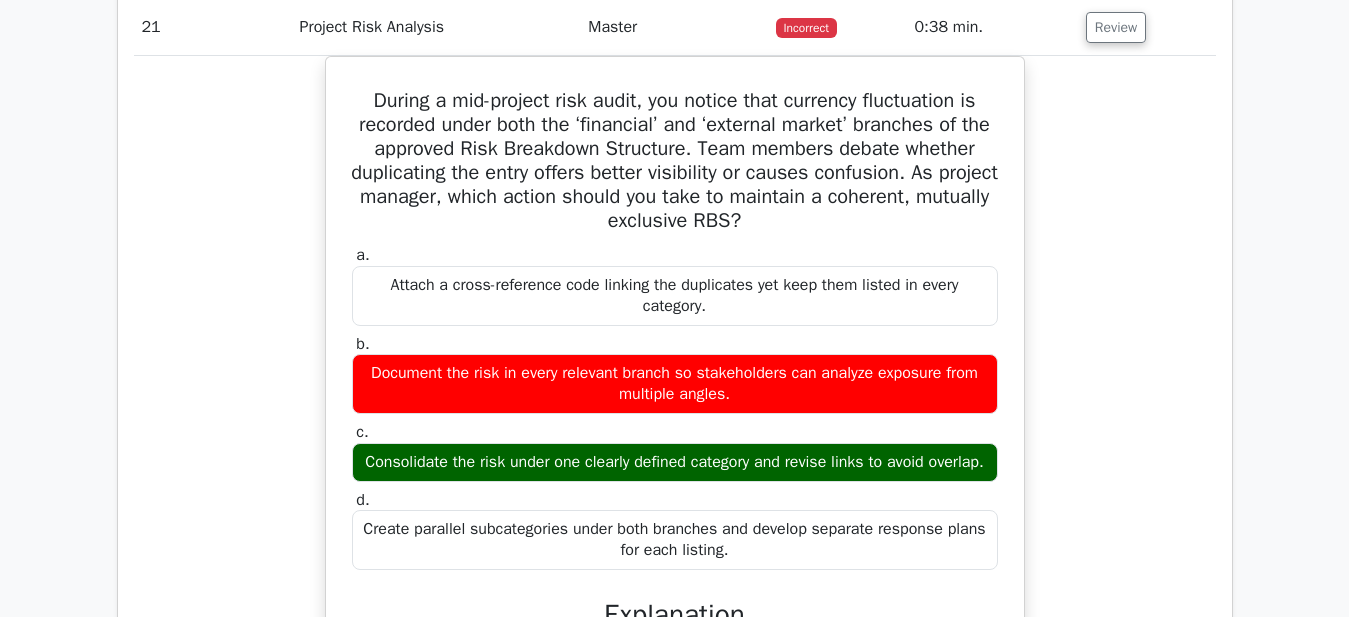 scroll, scrollTop: 13320, scrollLeft: 0, axis: vertical 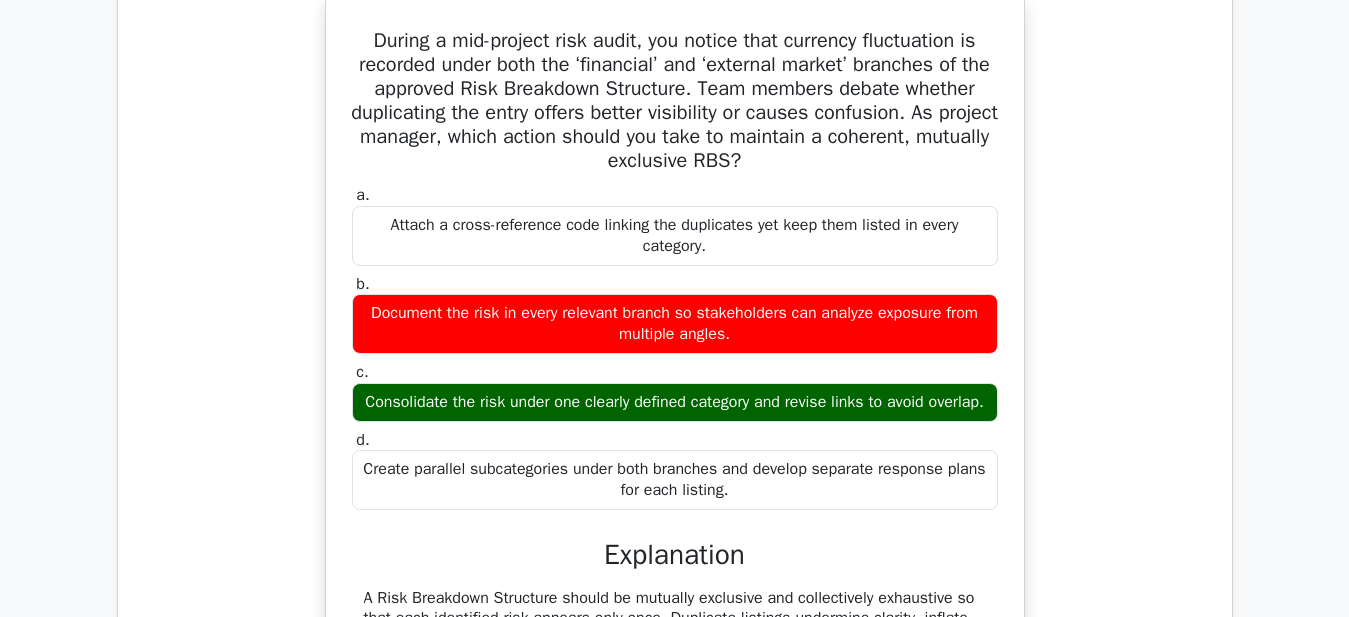 click on "During a mid-project risk audit, you notice that currency fluctuation is recorded under both the ‘financial’ and ‘external market’ branches of the approved Risk Breakdown Structure. Team members debate whether duplicating the entry offers better visibility or causes confusion. As project manager, which action should you take to maintain a coherent, mutually exclusive RBS?
a.
Attach a cross-reference code linking the duplicates yet keep them listed in every category.
b." at bounding box center (675, 459) 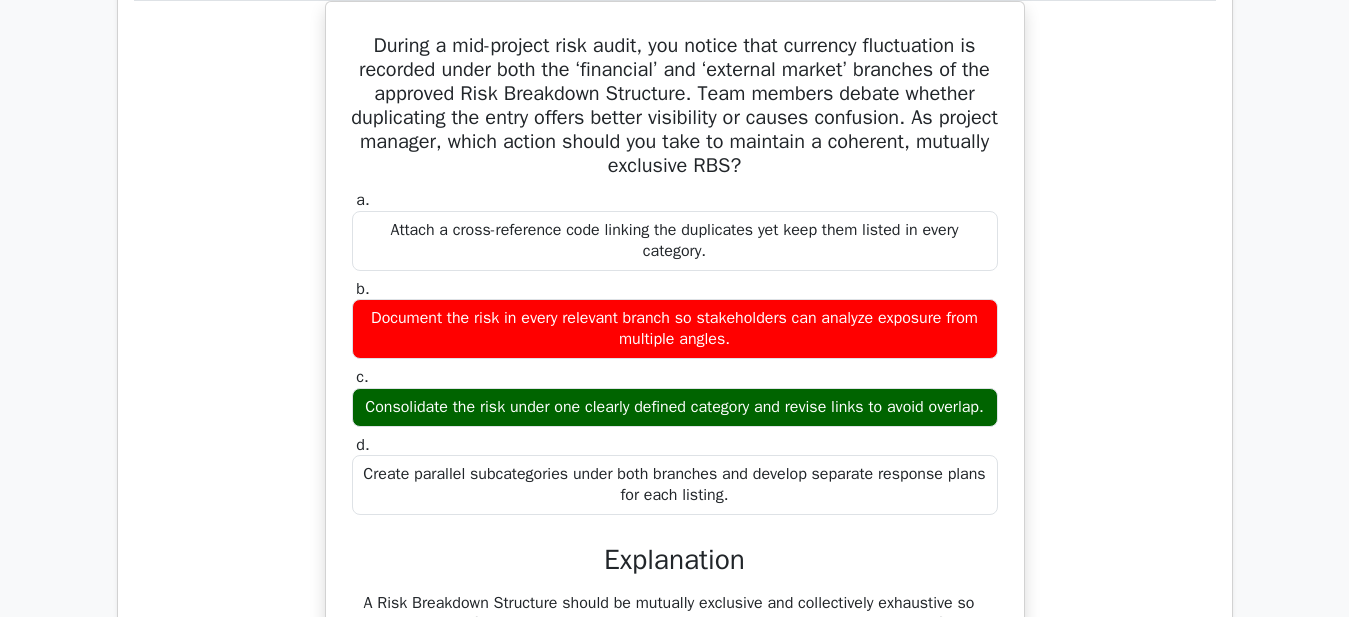 click on "Your Test Results
Project Management Professional - Project Risk Analysis
67%
Your Score
Keep practicing!
Performance by Topic
Project Risk Analysis
100%
89 min 67/100 #" at bounding box center [674, -3775] 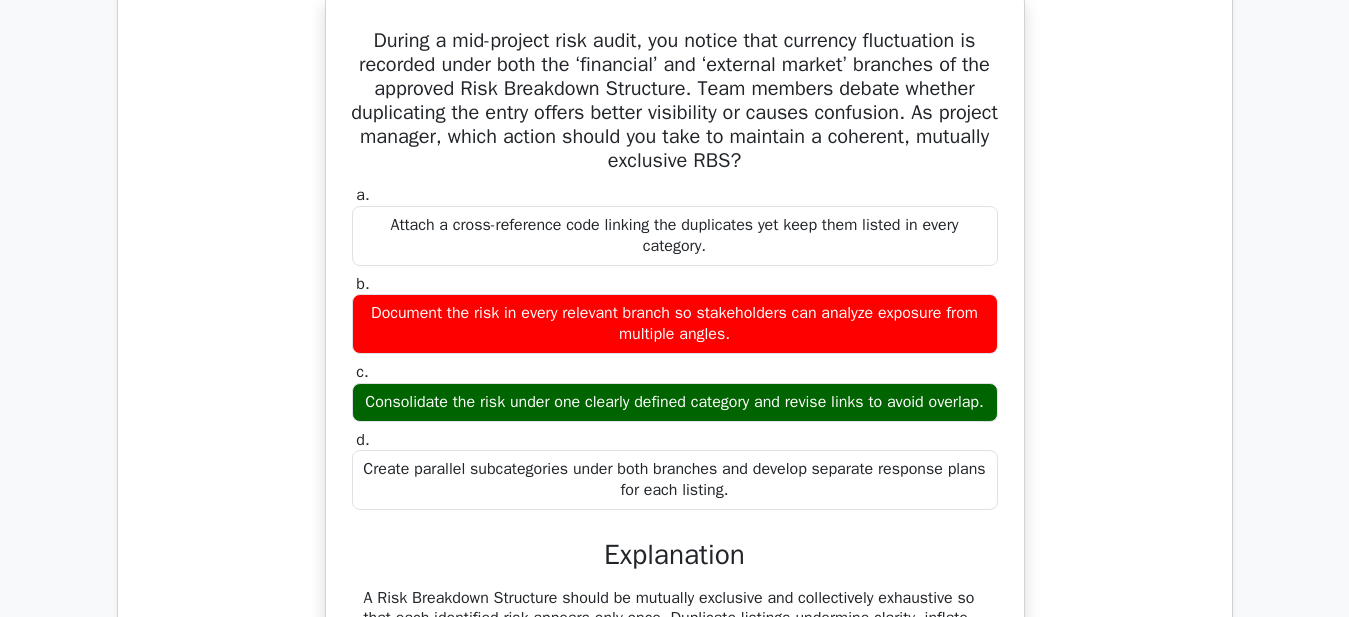 click on "During a mid-project risk audit, you notice that currency fluctuation is recorded under both the ‘financial’ and ‘external market’ branches of the approved Risk Breakdown Structure. Team members debate whether duplicating the entry offers better visibility or causes confusion. As project manager, which action should you take to maintain a coherent, mutually exclusive RBS?
a.
Attach a cross-reference code linking the duplicates yet keep them listed in every category.
b." at bounding box center [675, 459] 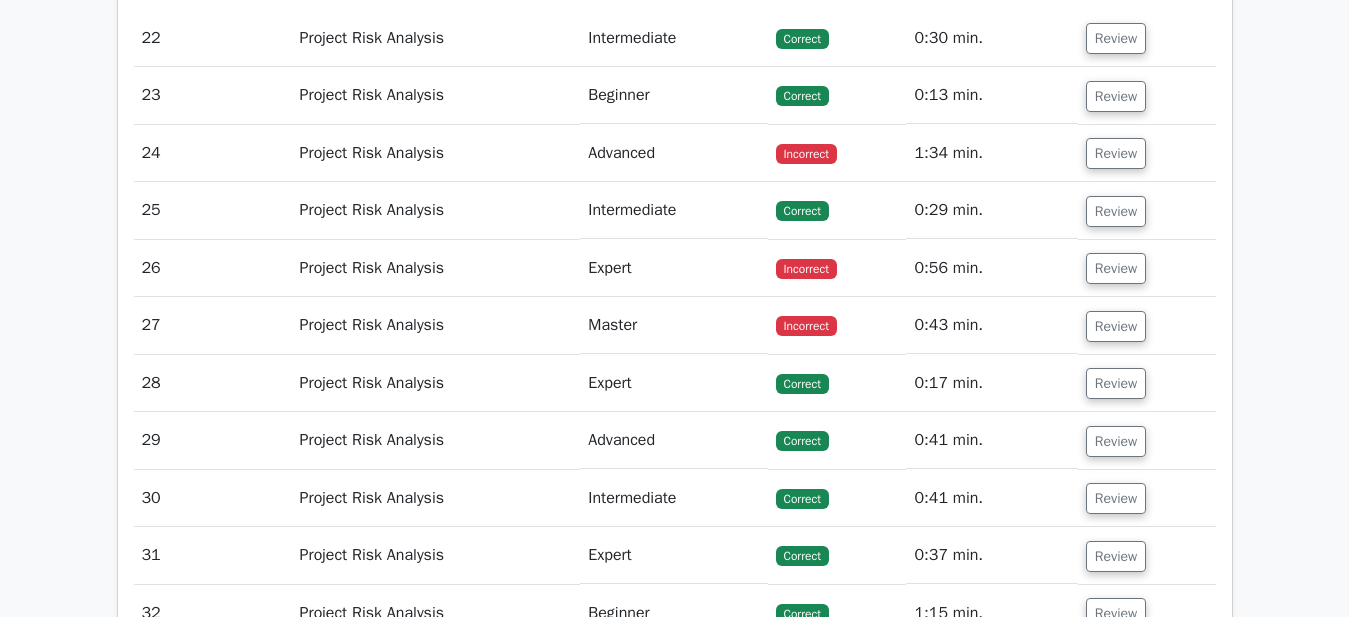 scroll, scrollTop: 14280, scrollLeft: 0, axis: vertical 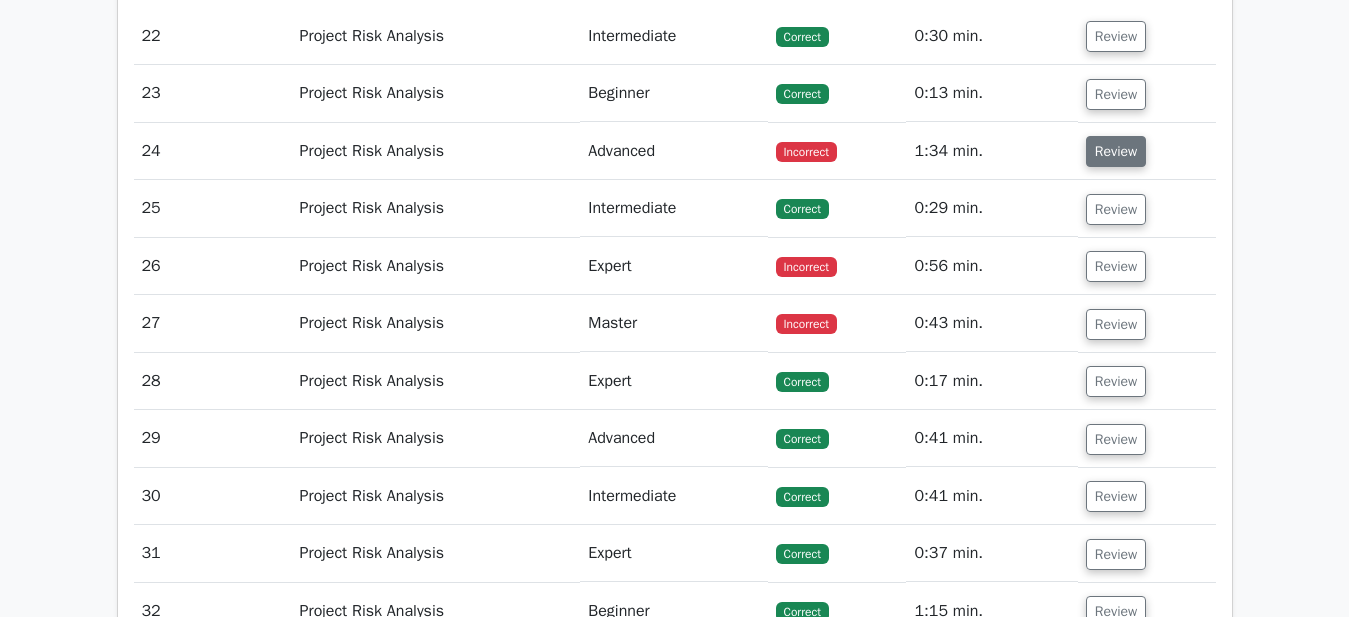 click on "Review" at bounding box center (1116, 151) 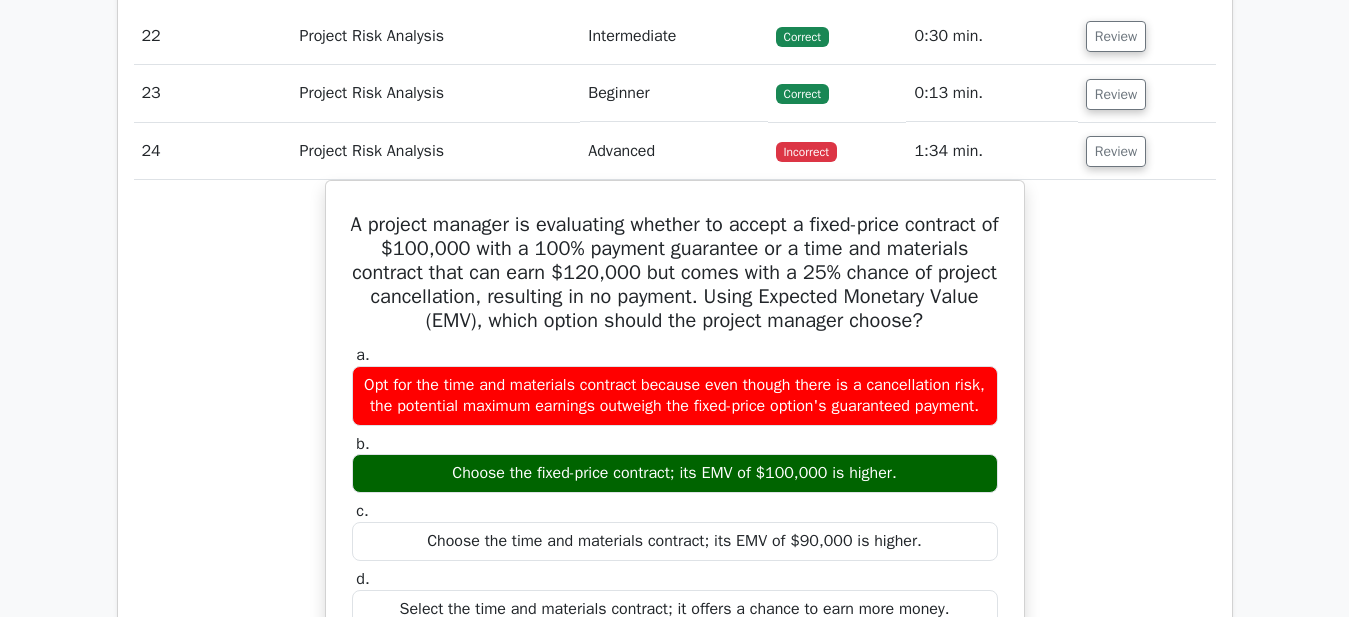 type 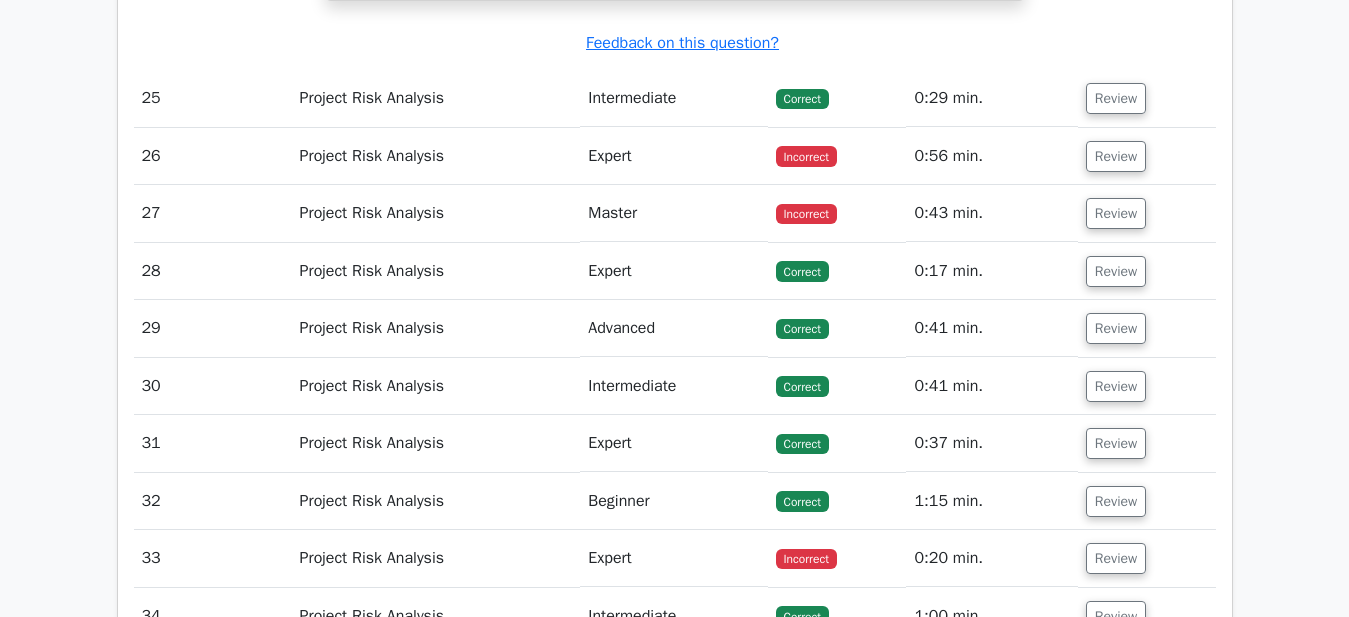 scroll, scrollTop: 15320, scrollLeft: 0, axis: vertical 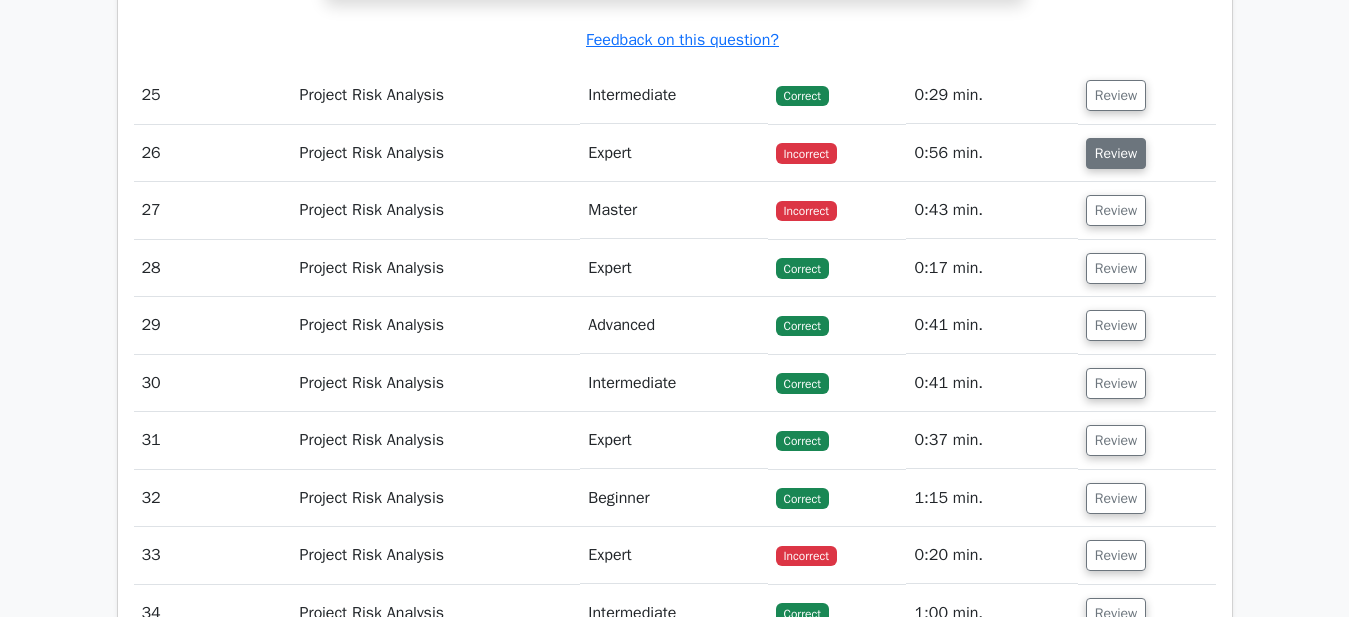 click on "Review" at bounding box center (1116, 153) 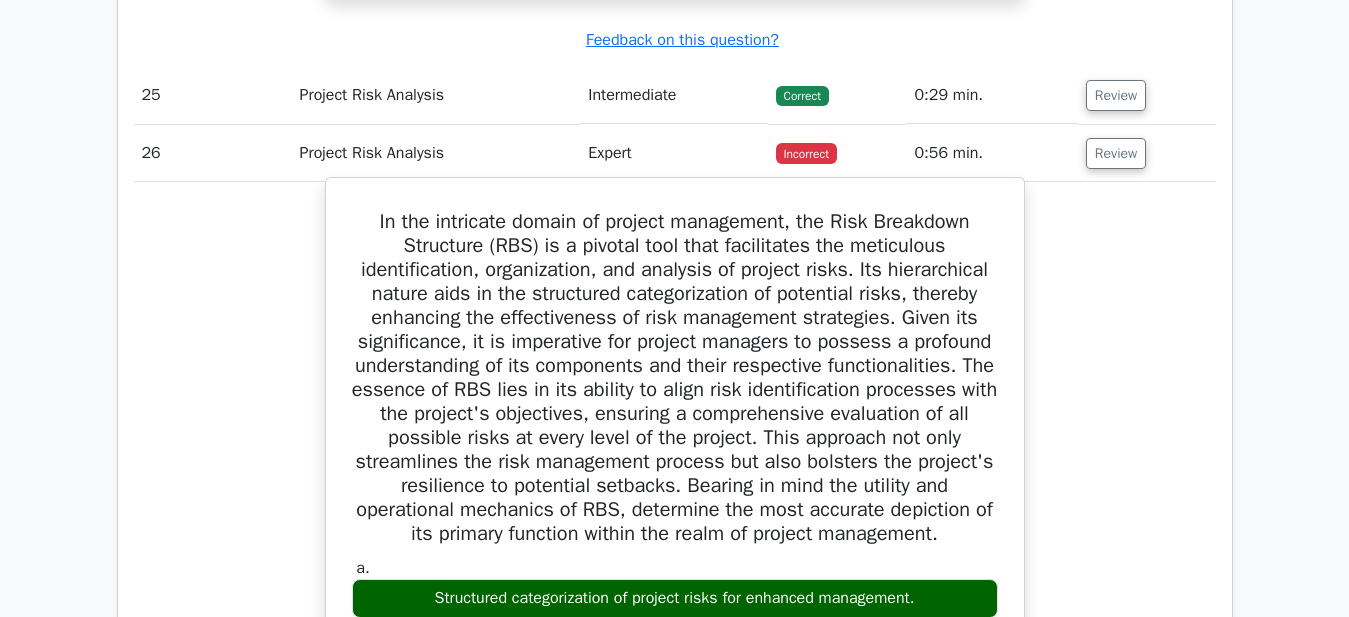 click on "In the intricate domain of project management, the Risk Breakdown Structure (RBS) is a pivotal tool that facilitates the meticulous identification, organization, and analysis of project risks. Its hierarchical nature aids in the structured categorization of potential risks, thereby enhancing the effectiveness of risk management strategies. Given its significance, it is imperative for project managers to possess a profound understanding of its components and their respective functionalities. The essence of RBS lies in its ability to align risk identification processes with the project's objectives, ensuring a comprehensive evaluation of all possible risks at every level of the project. This approach not only streamlines the risk management process but also bolsters the project's resilience to potential setbacks. Bearing in mind the utility and operational mechanics of RBS, determine the most accurate depiction of its primary function within the realm of project management." at bounding box center [675, 378] 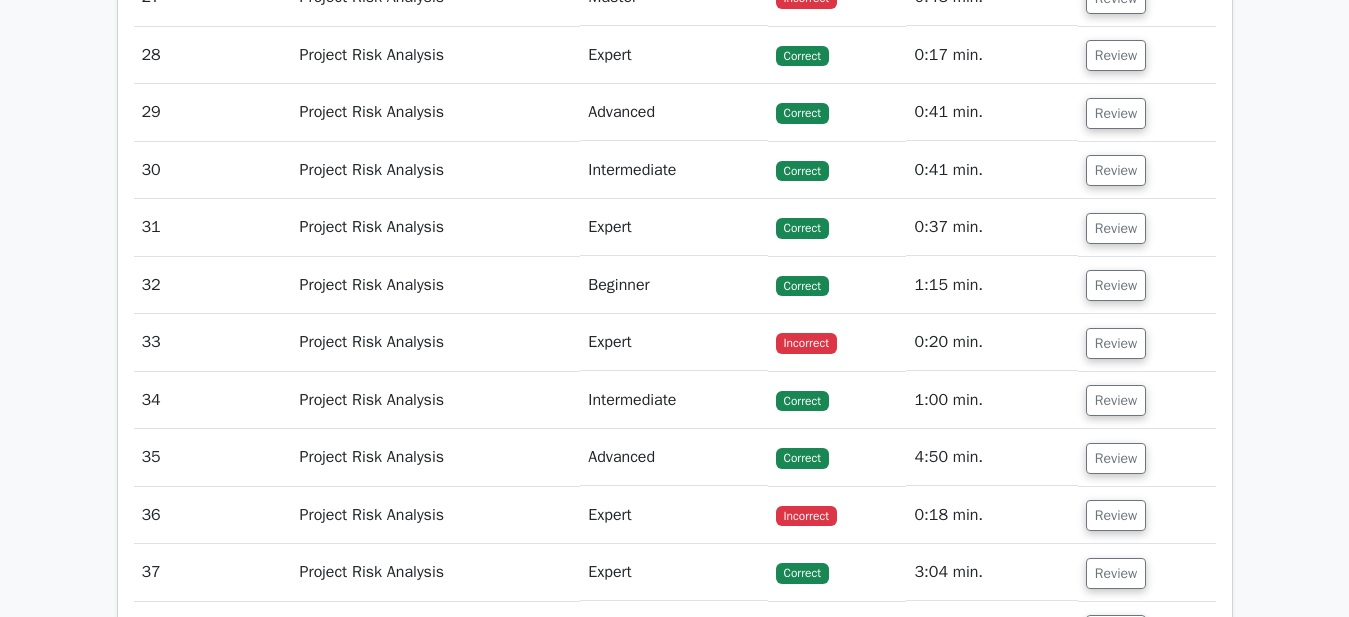 scroll, scrollTop: 16720, scrollLeft: 0, axis: vertical 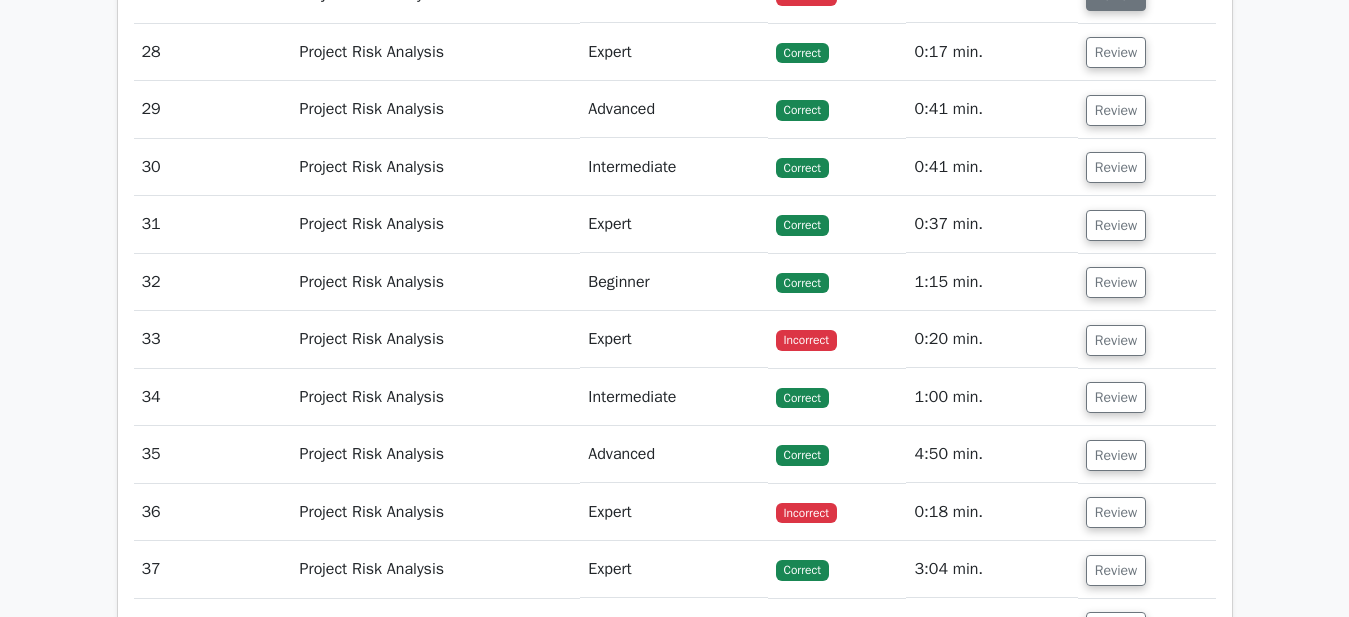click on "Review" at bounding box center (1116, -5) 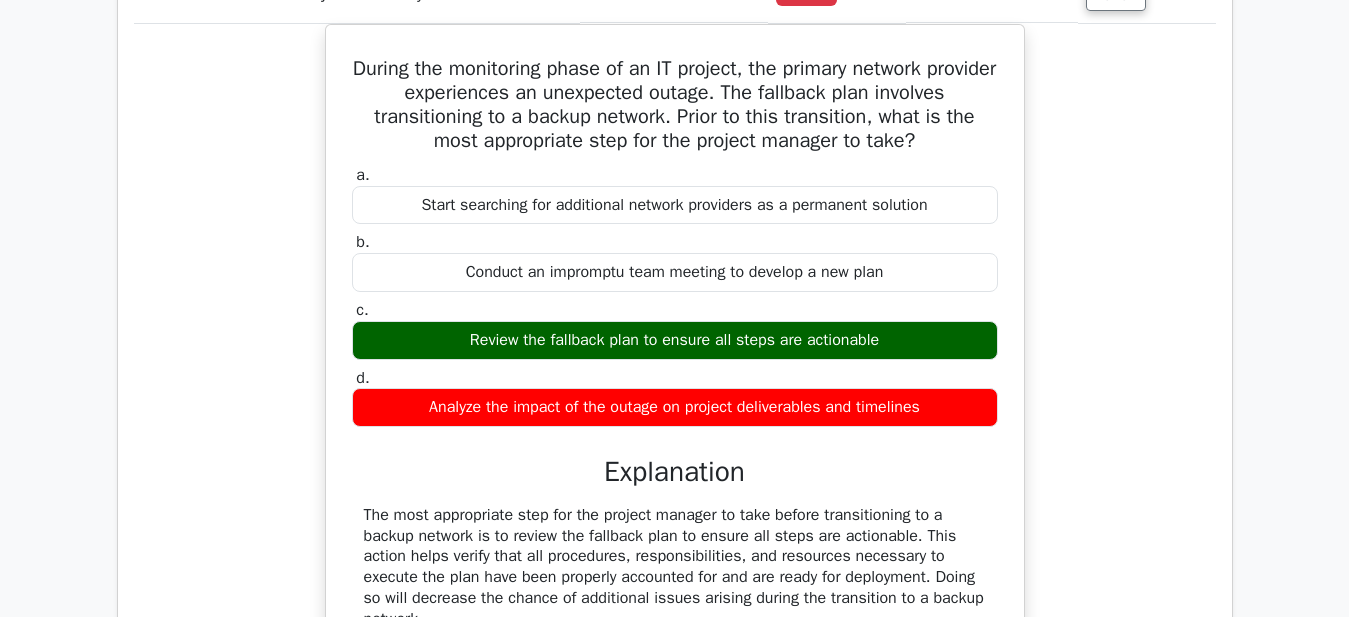 type 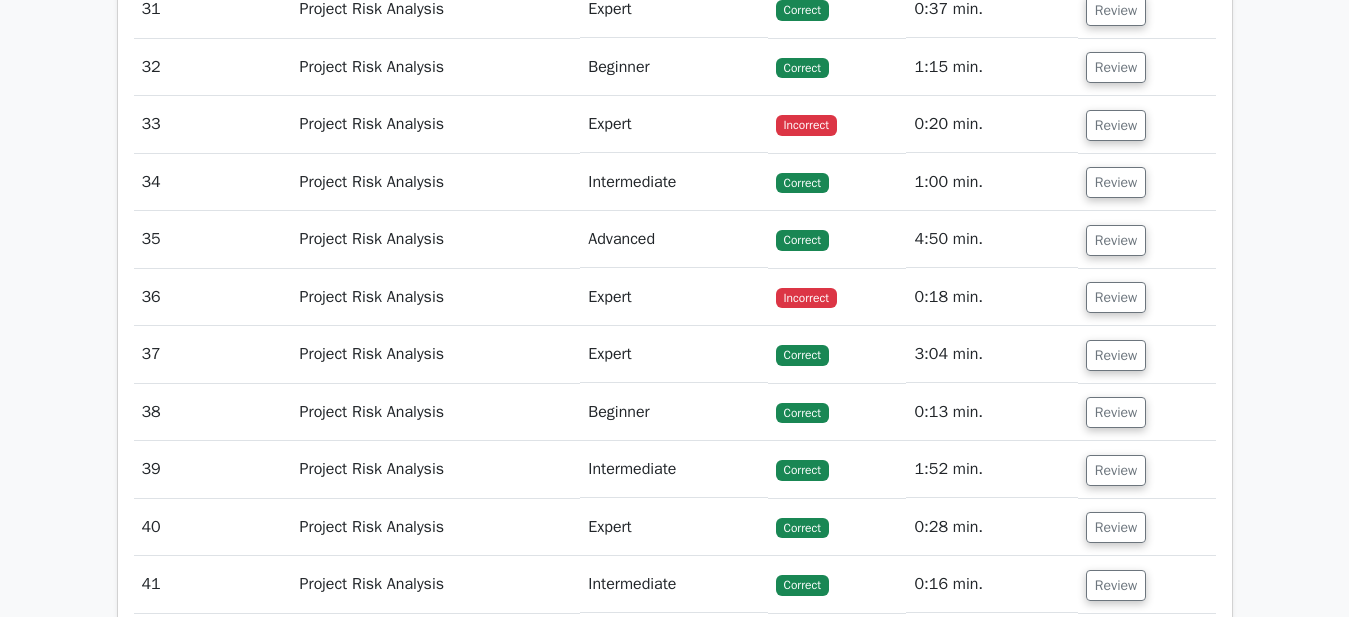scroll, scrollTop: 18000, scrollLeft: 0, axis: vertical 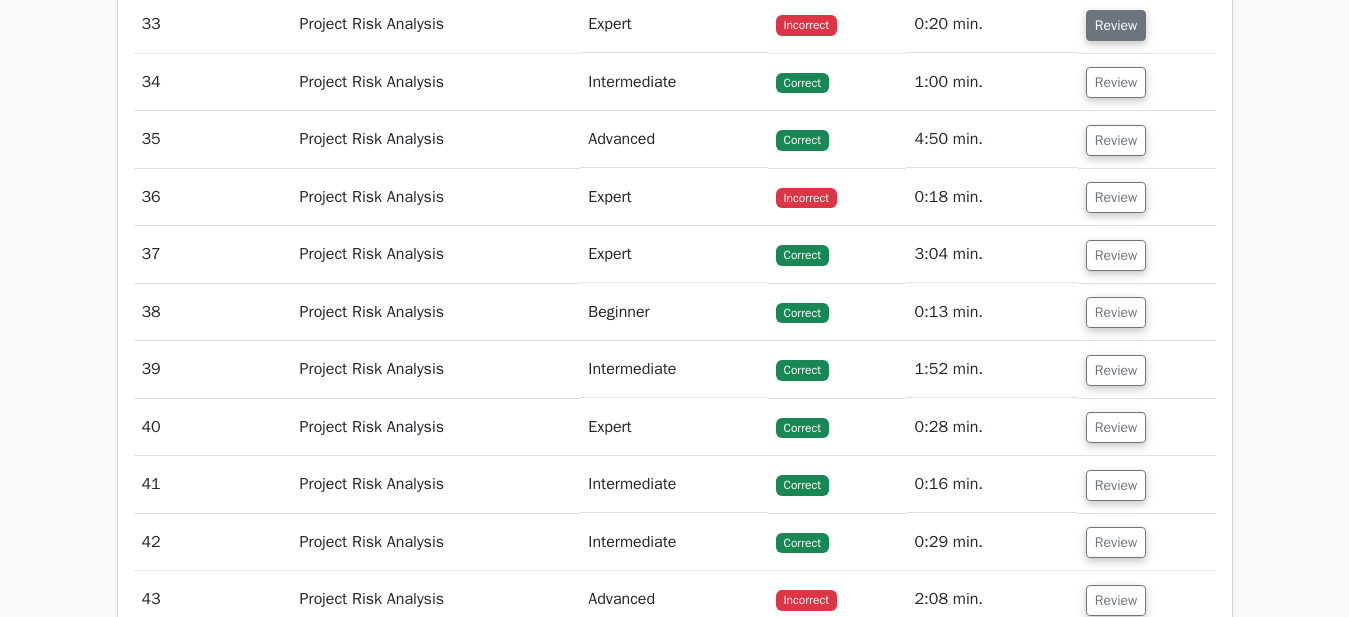 click on "Review" at bounding box center [1116, 25] 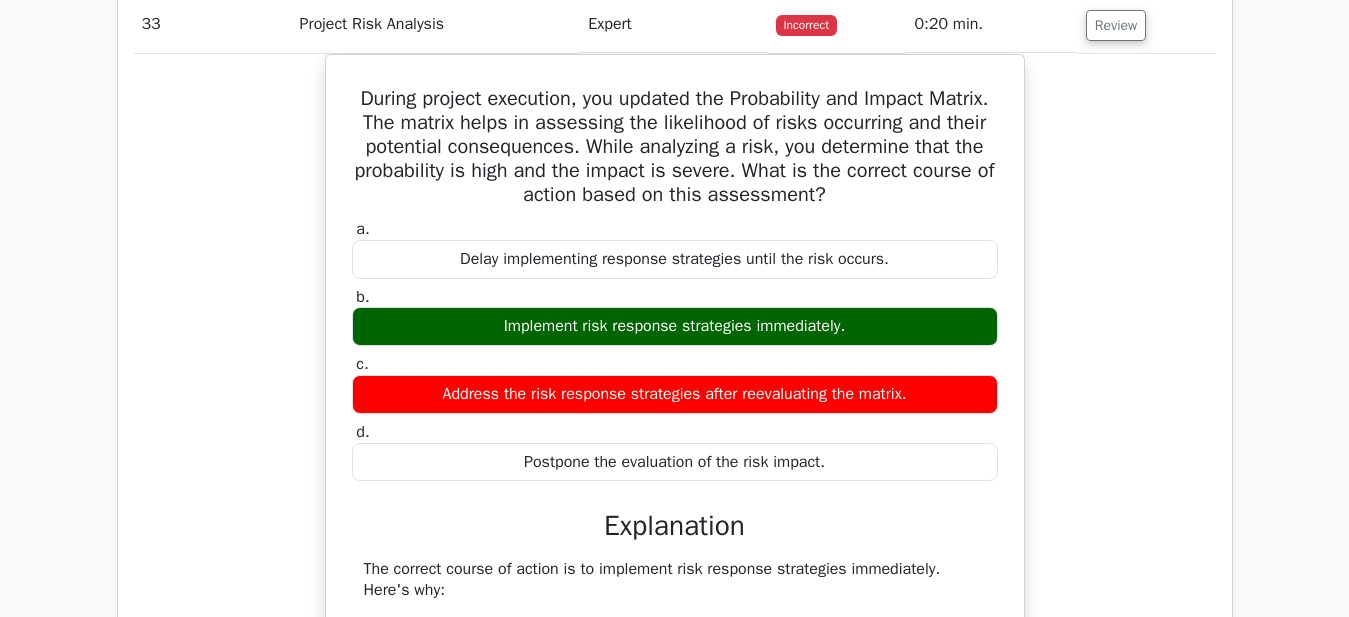 type 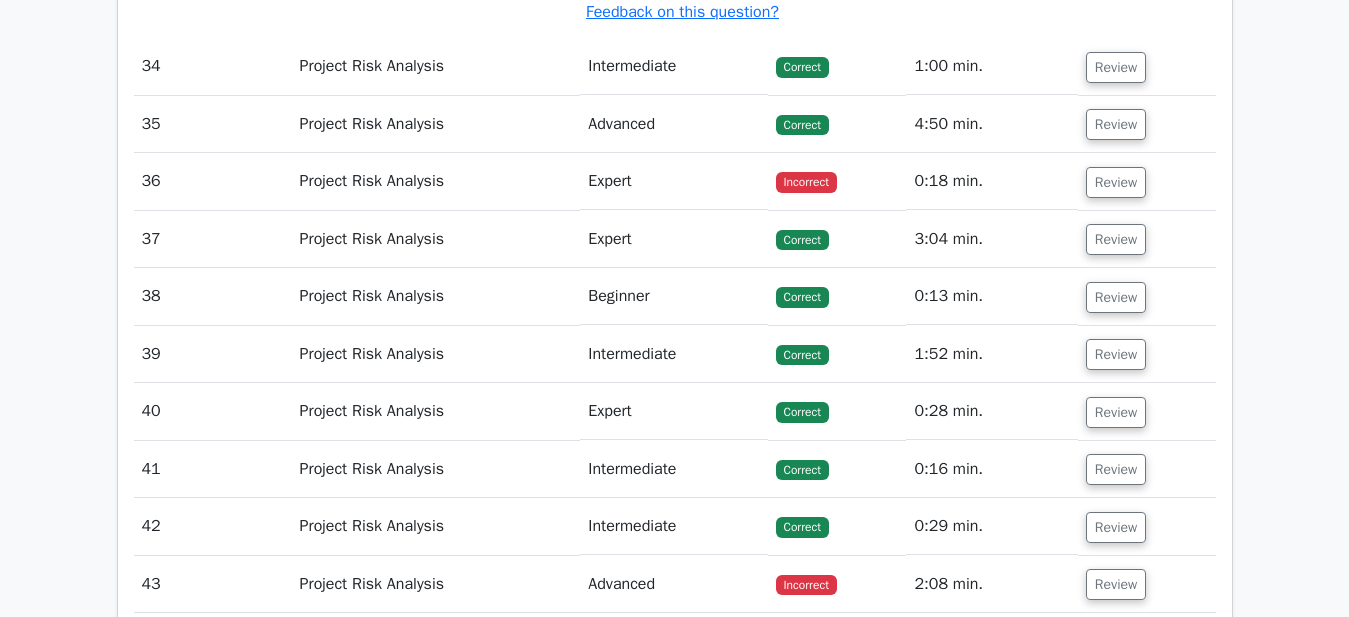 scroll, scrollTop: 19360, scrollLeft: 0, axis: vertical 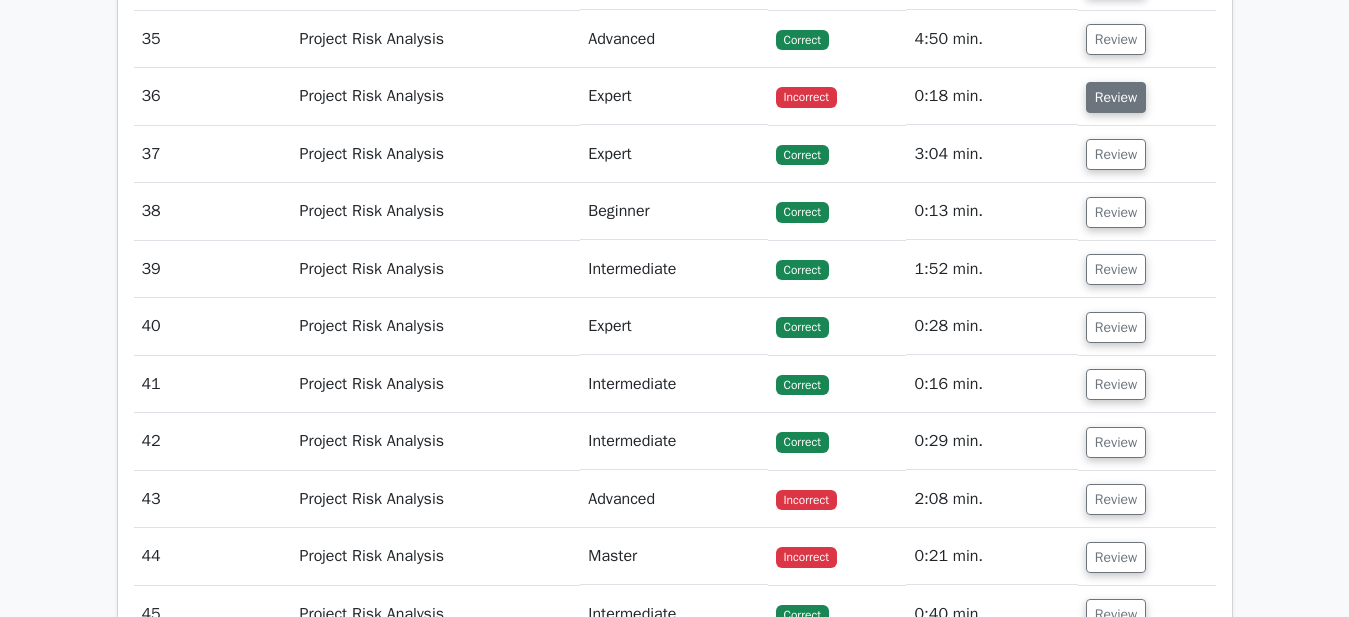 click on "Review" at bounding box center [1116, 97] 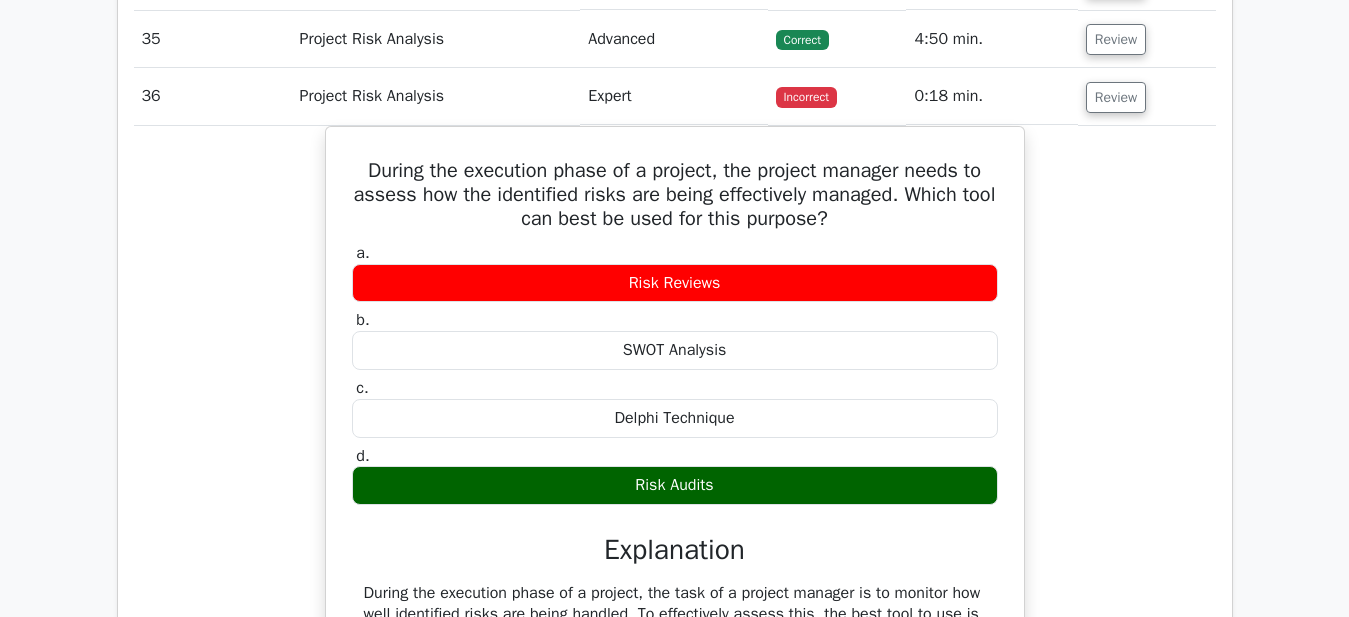 type 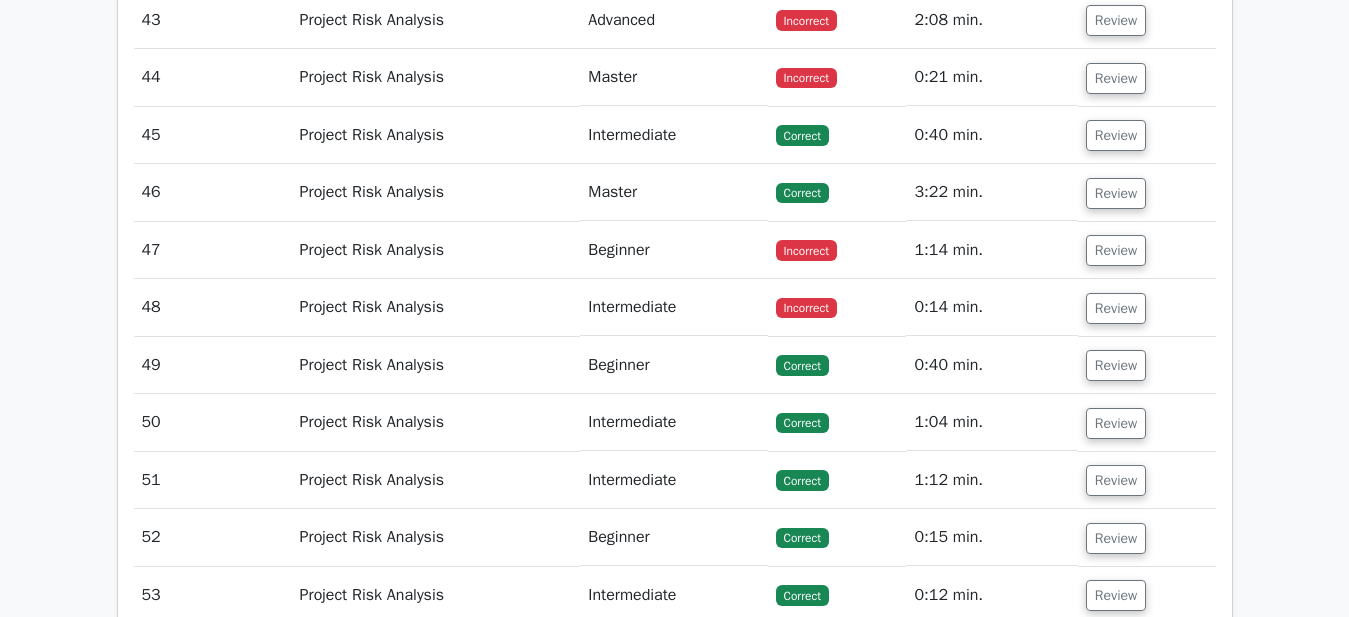 scroll, scrollTop: 20720, scrollLeft: 0, axis: vertical 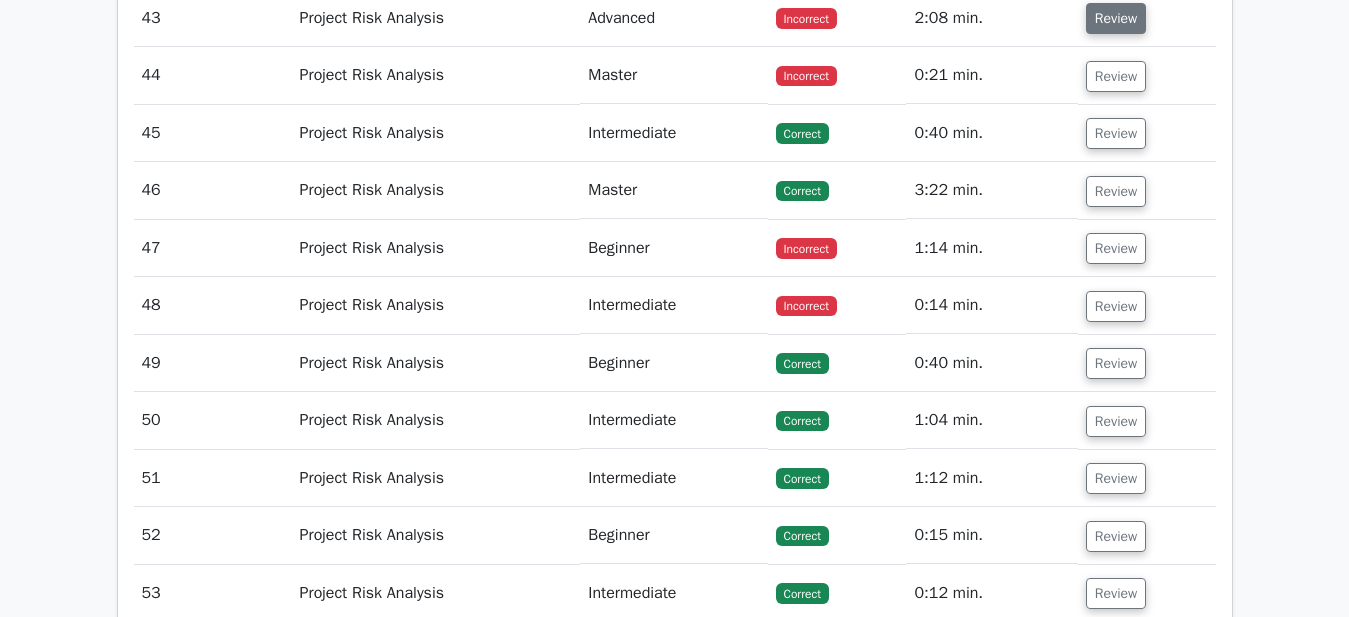click on "Review" at bounding box center [1116, 18] 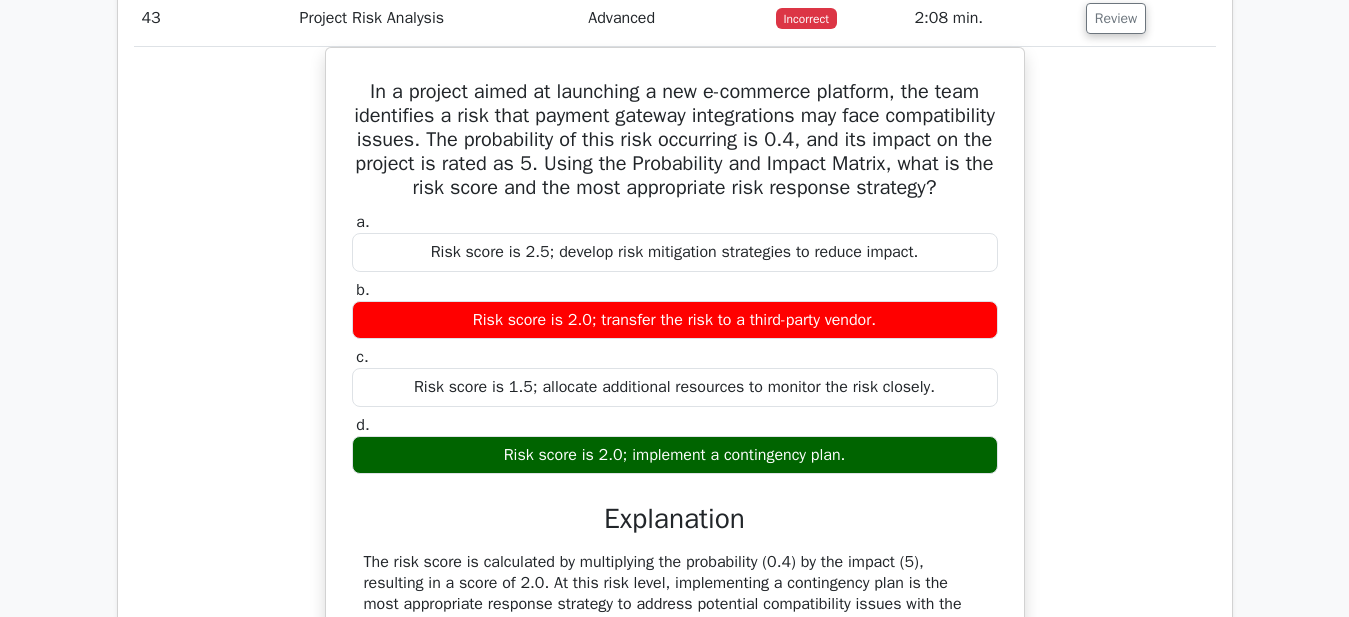 type 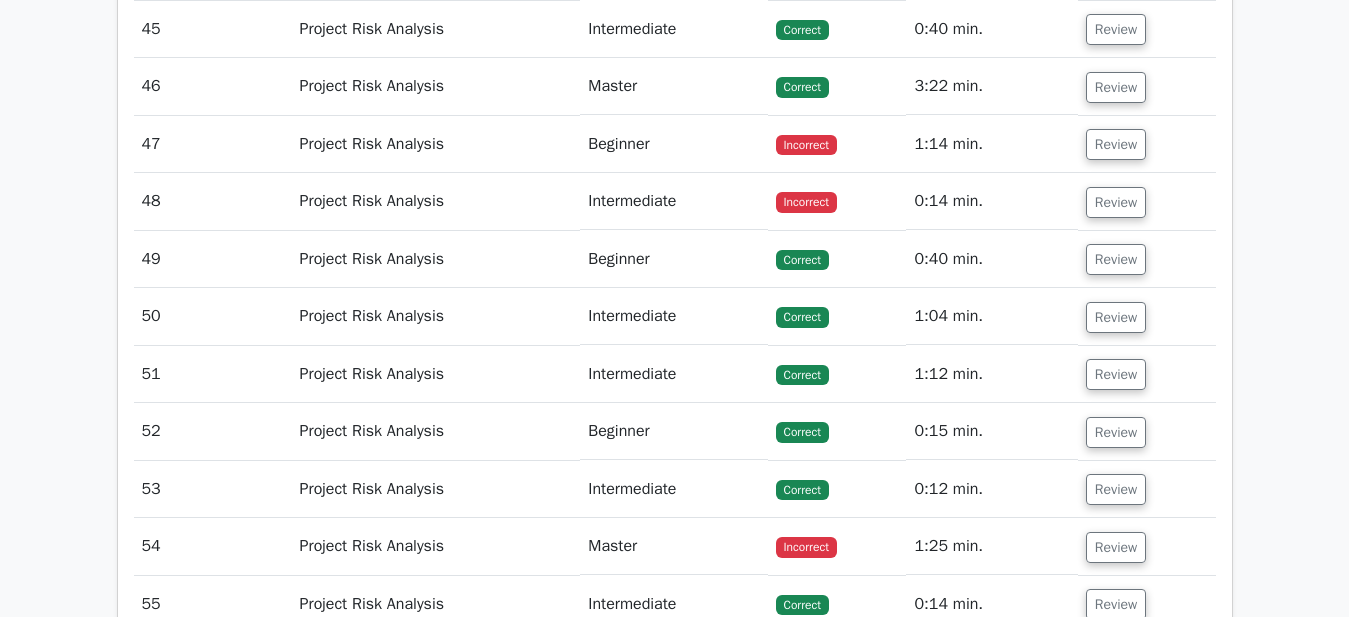 scroll, scrollTop: 21640, scrollLeft: 0, axis: vertical 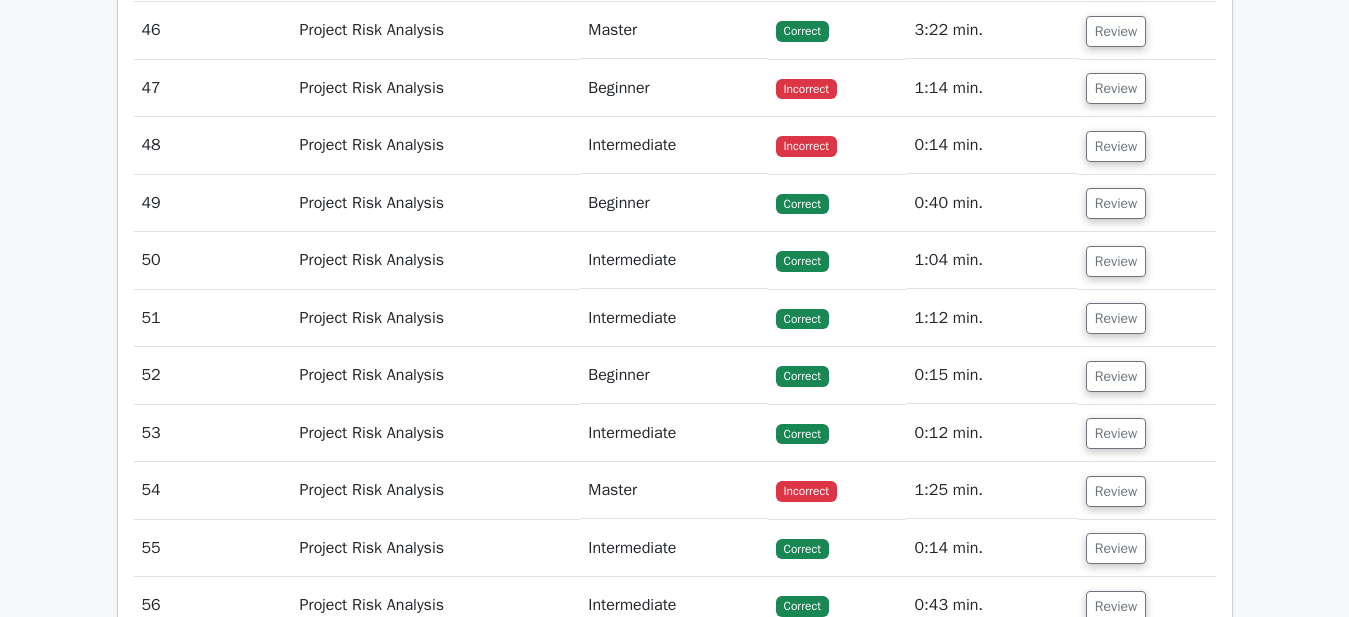 click on "Review" at bounding box center [1116, -84] 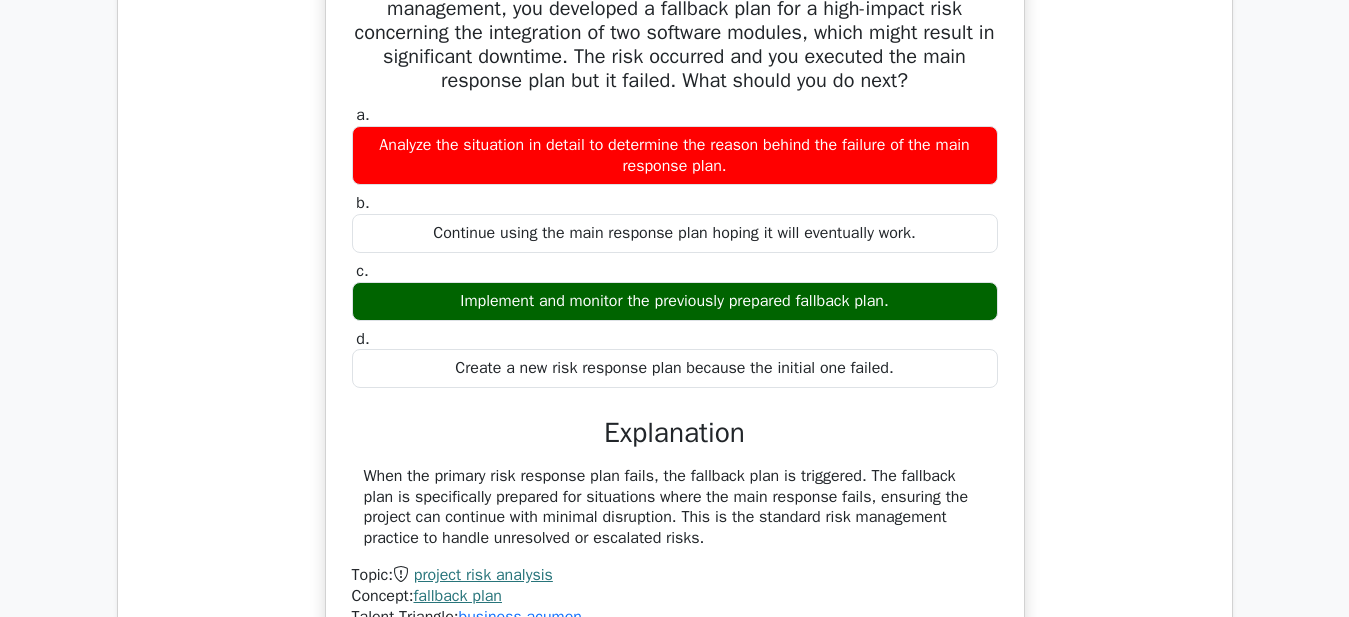 type 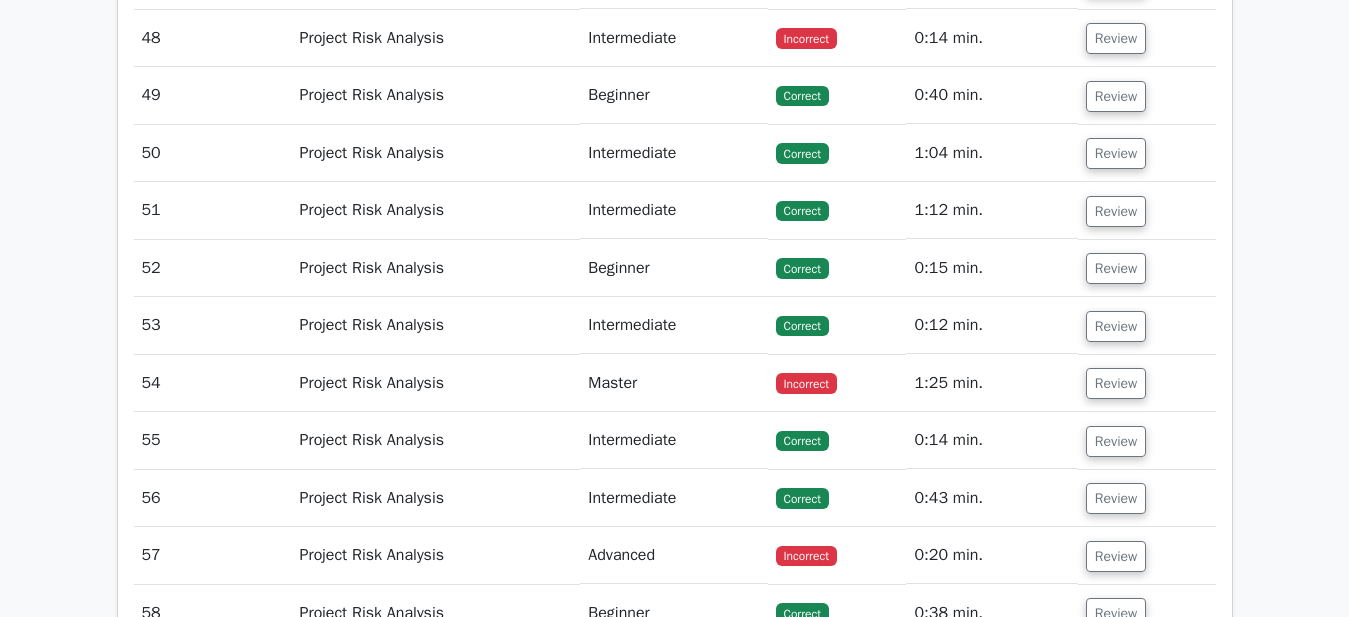 scroll, scrollTop: 22560, scrollLeft: 0, axis: vertical 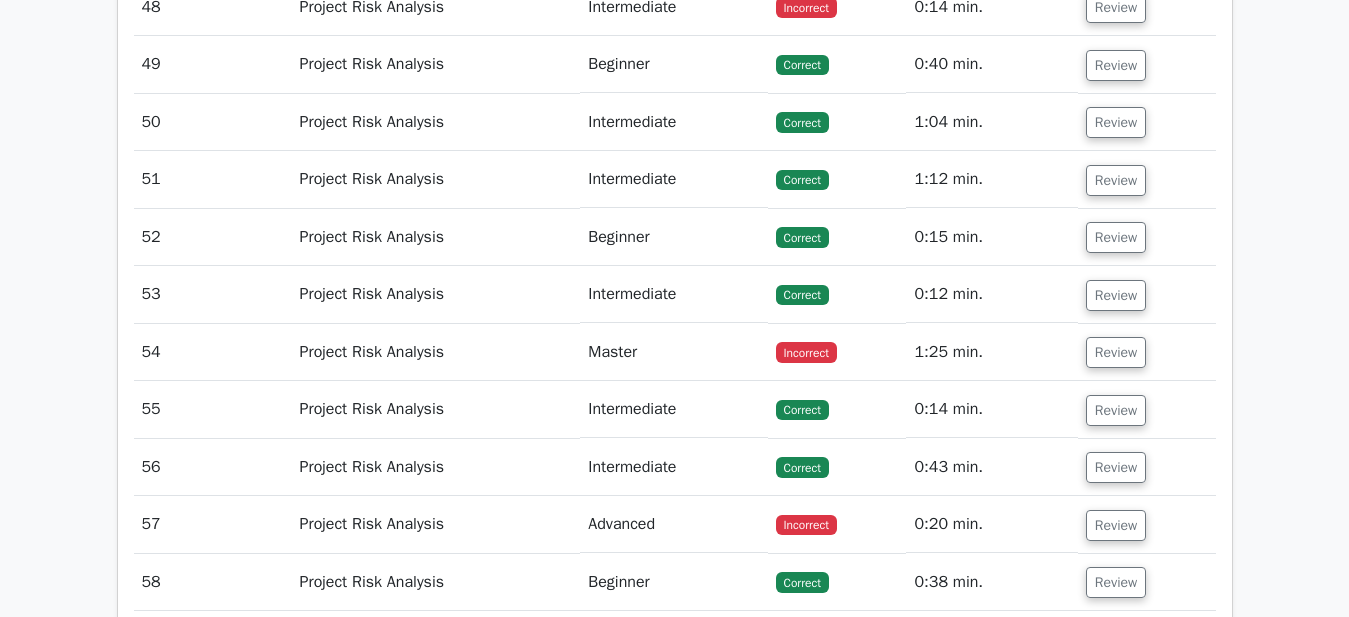 click on "Review" at bounding box center [1116, -50] 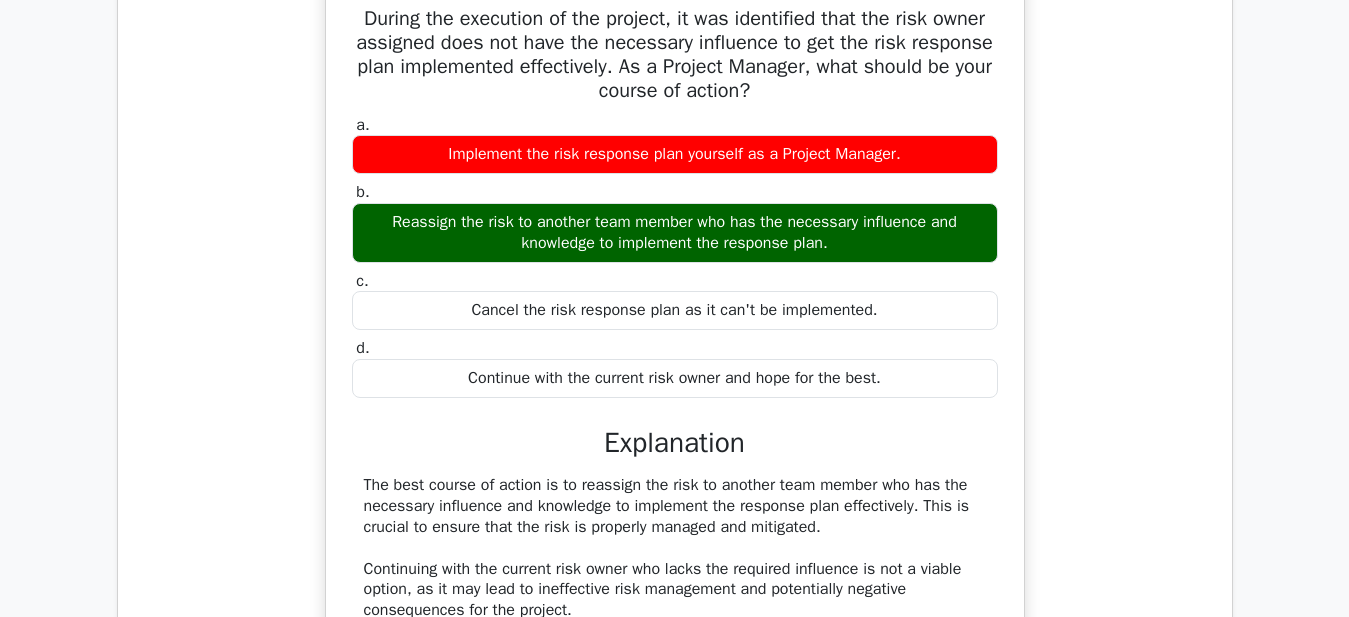type 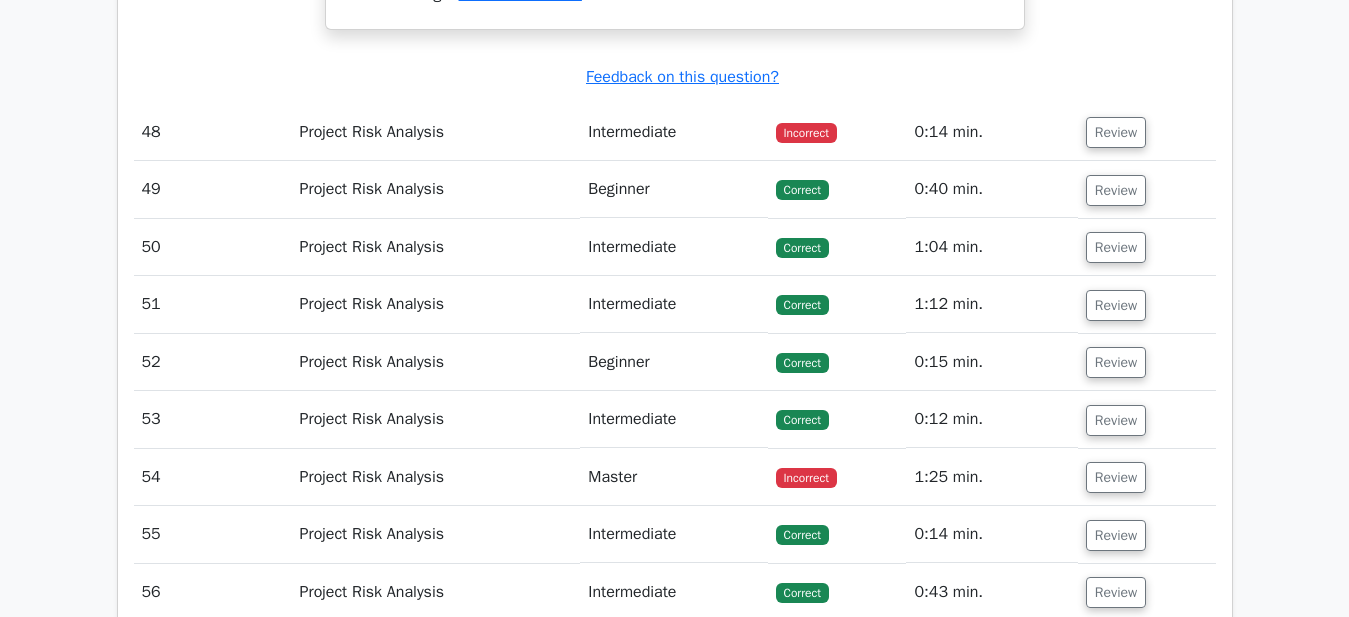 scroll, scrollTop: 23440, scrollLeft: 0, axis: vertical 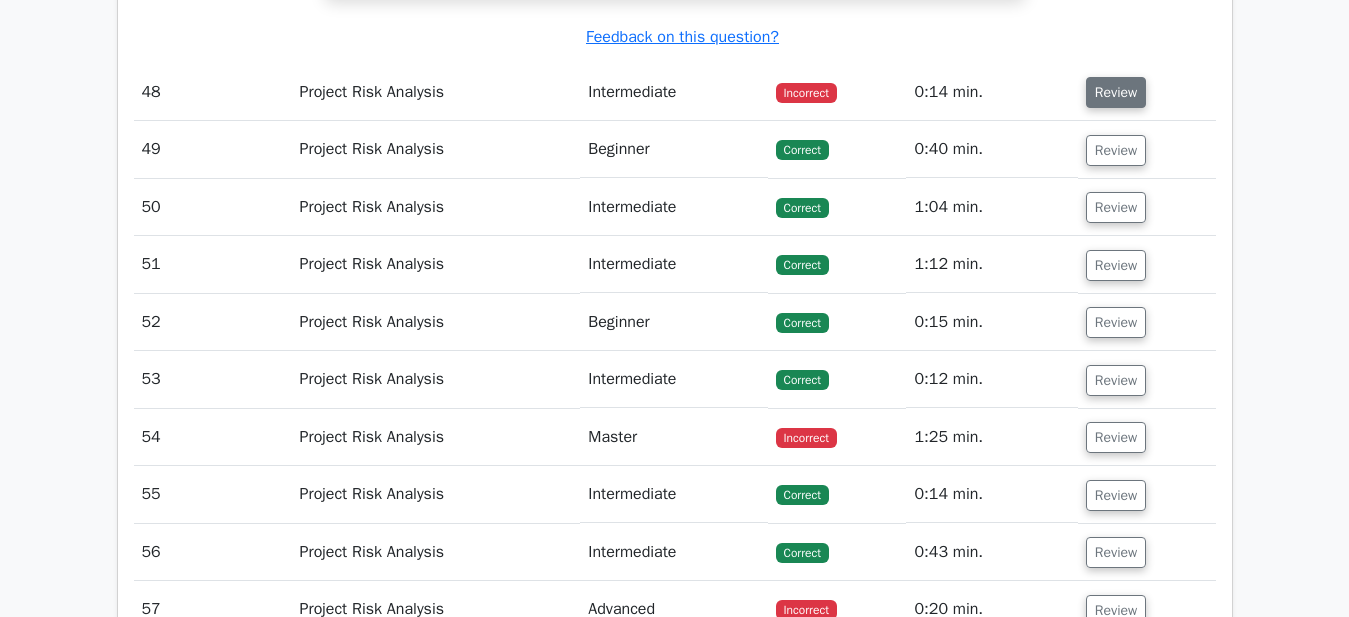 click on "Review" at bounding box center [1116, 92] 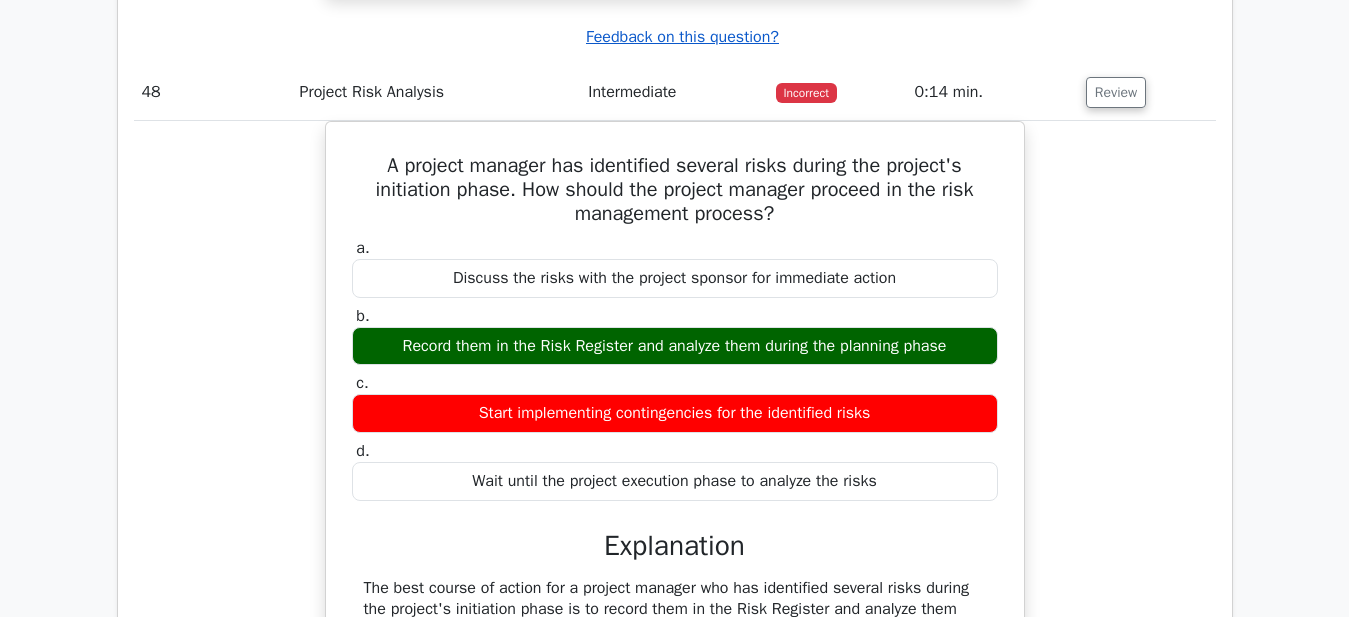 type 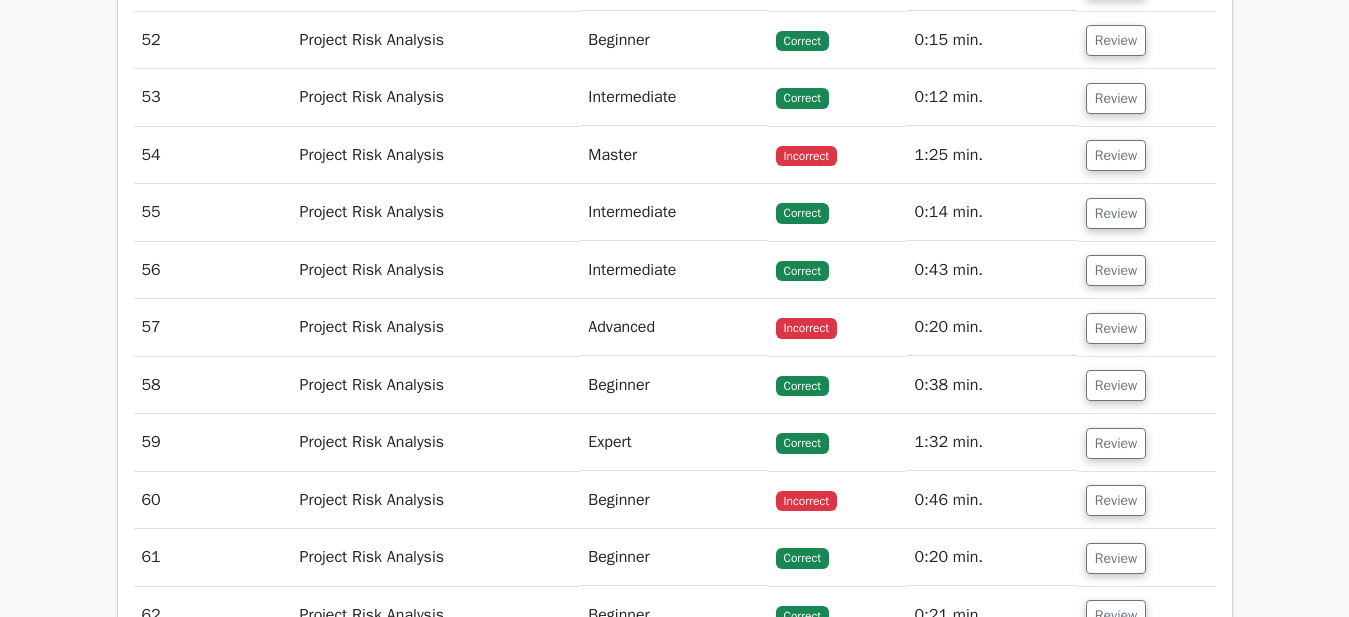 scroll, scrollTop: 24640, scrollLeft: 0, axis: vertical 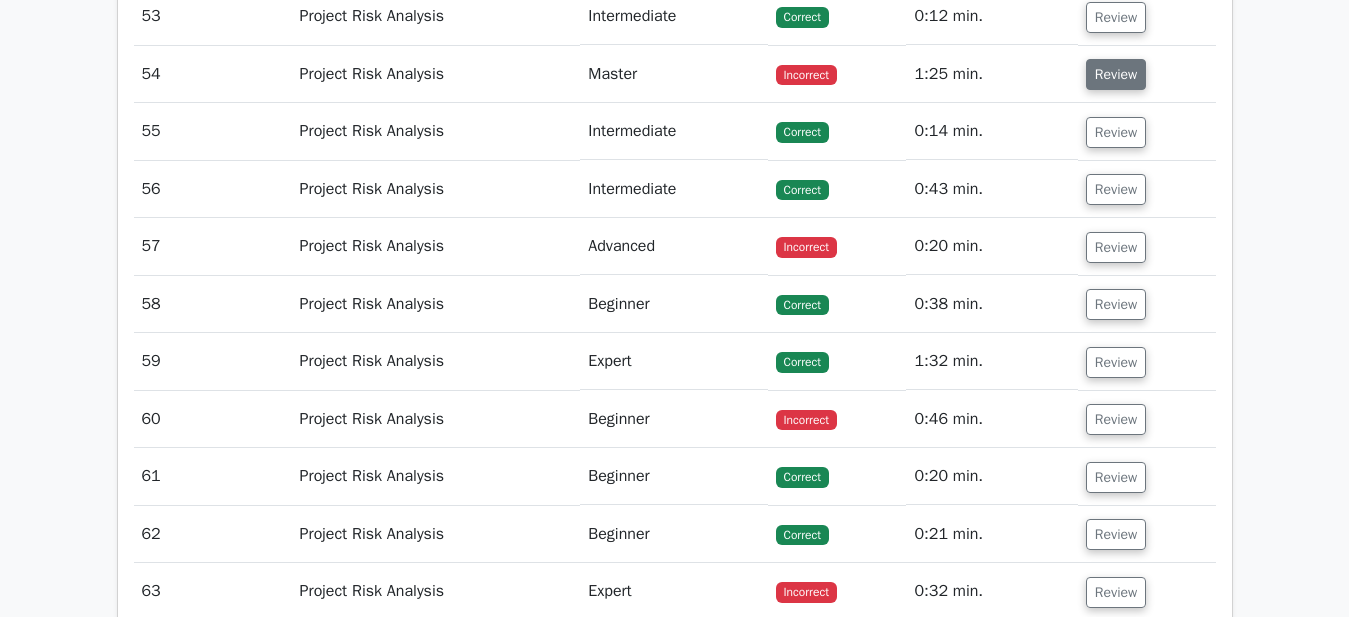 click on "Review" at bounding box center [1116, 74] 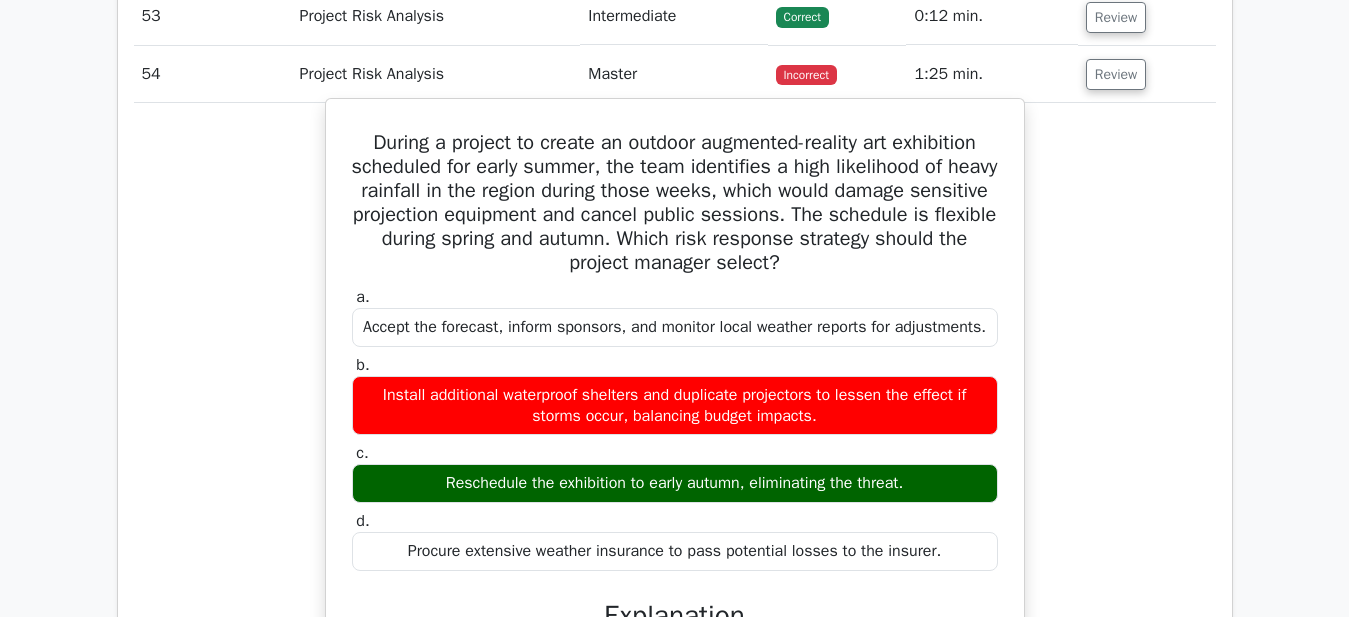 type 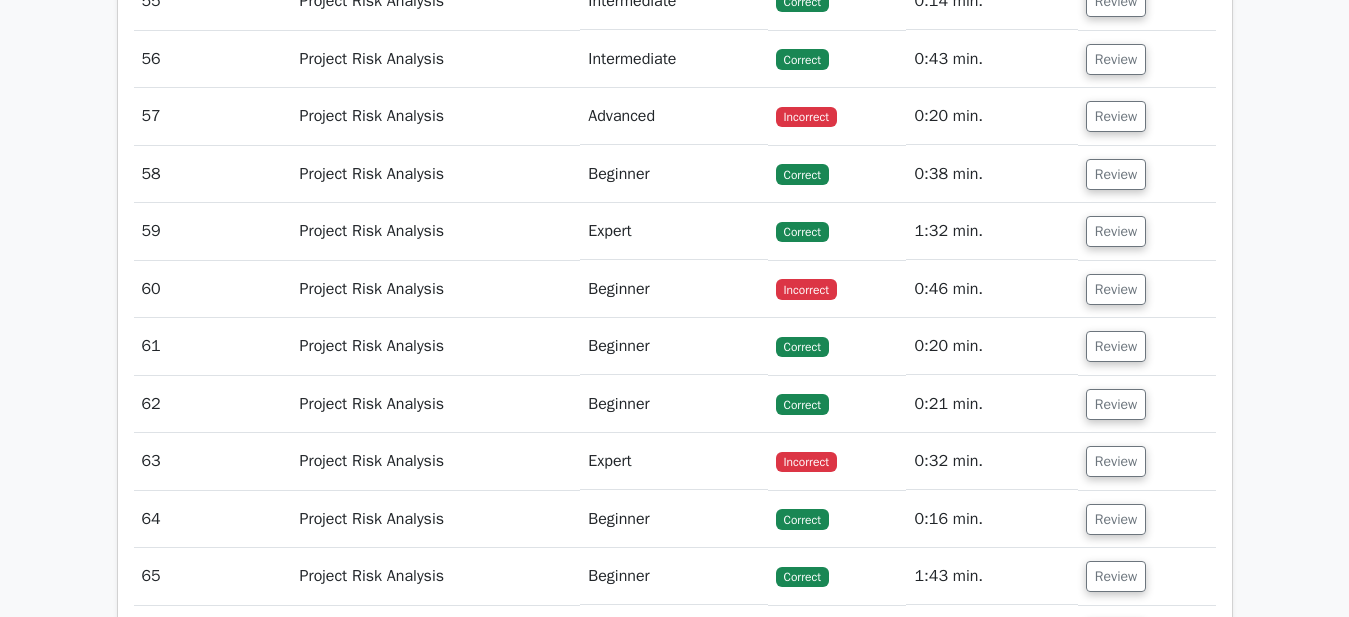 scroll, scrollTop: 25760, scrollLeft: 0, axis: vertical 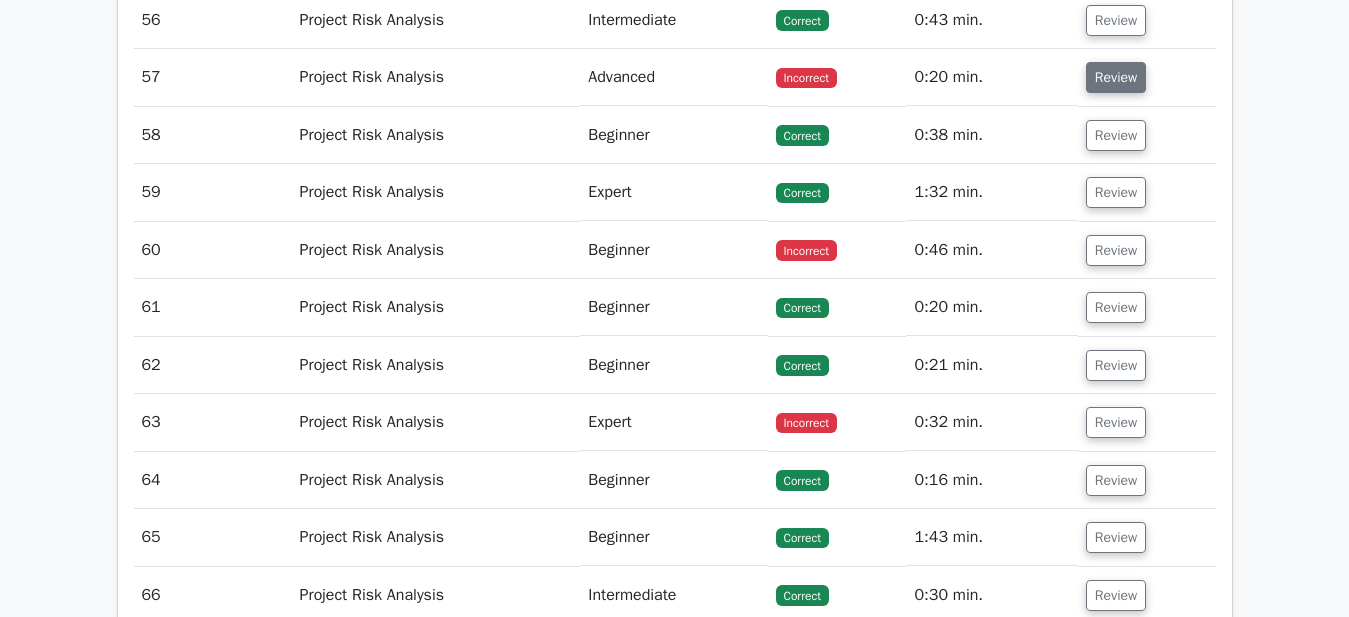 click on "Review" at bounding box center [1116, 77] 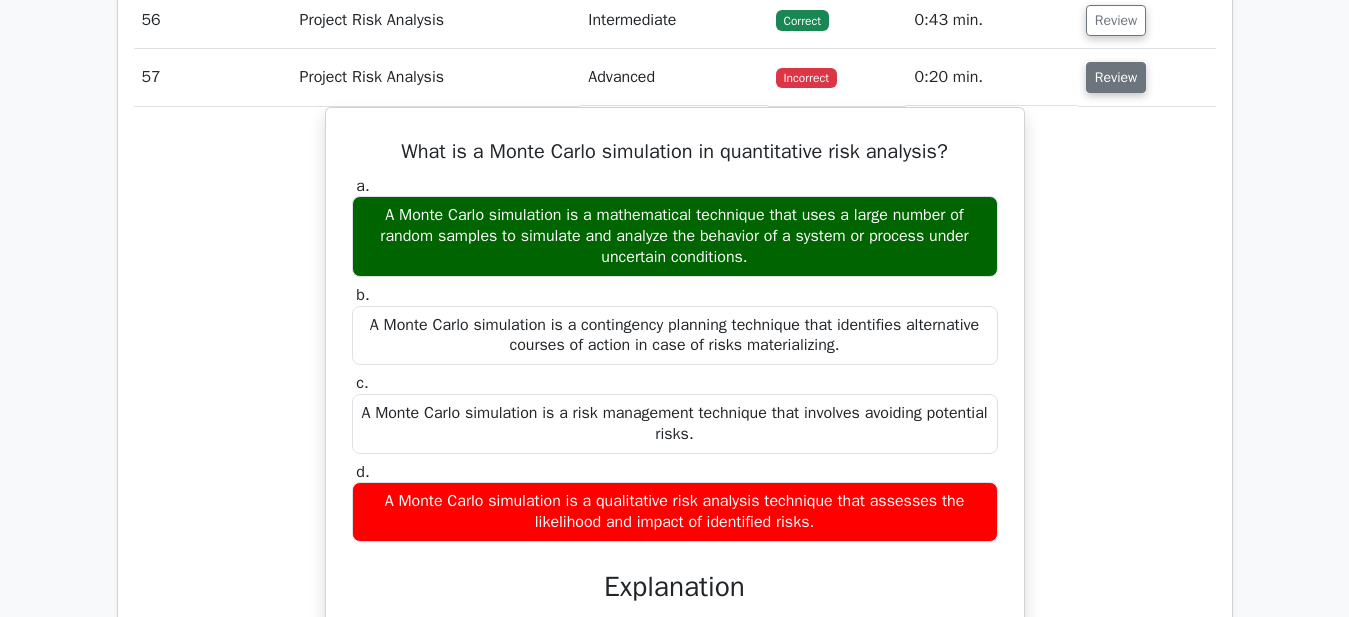 type 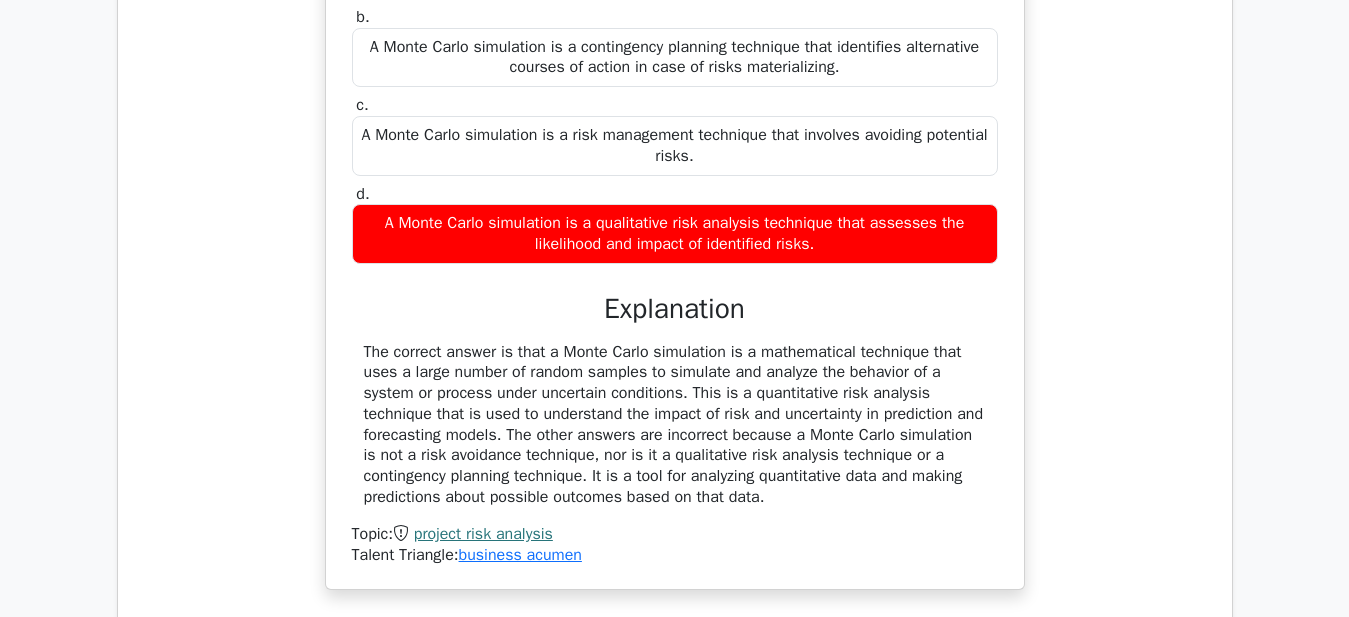 scroll, scrollTop: 26040, scrollLeft: 0, axis: vertical 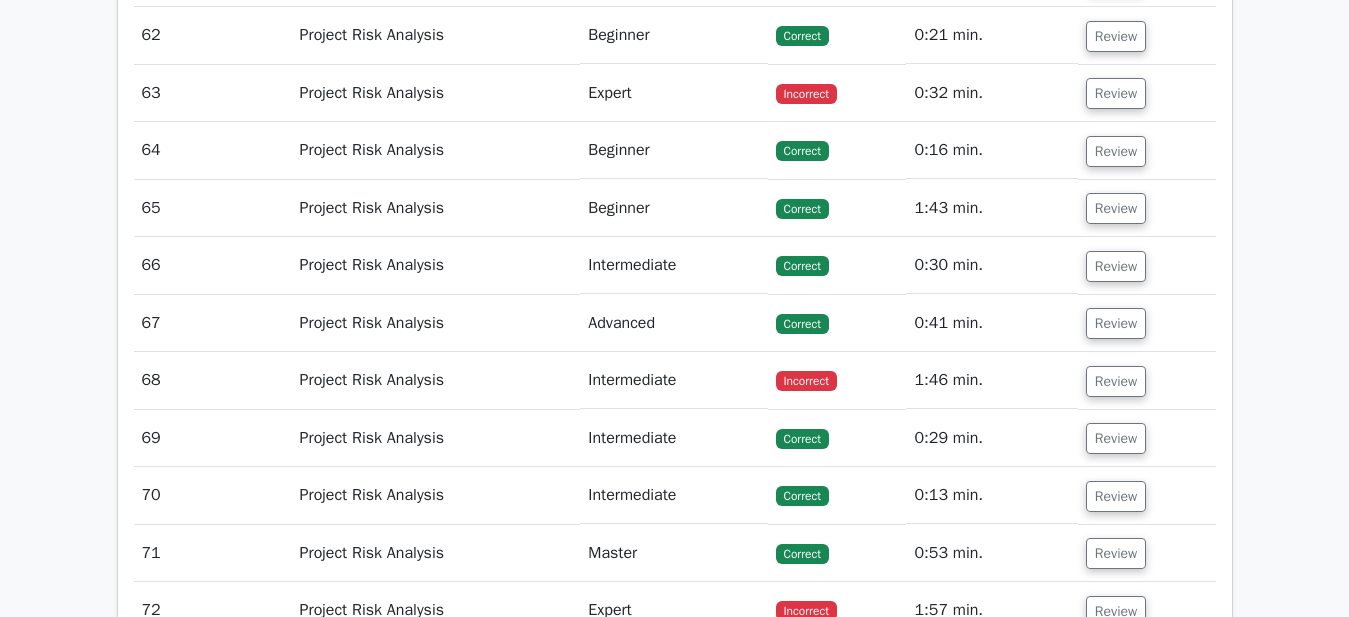 click on "Review" at bounding box center [1116, -79] 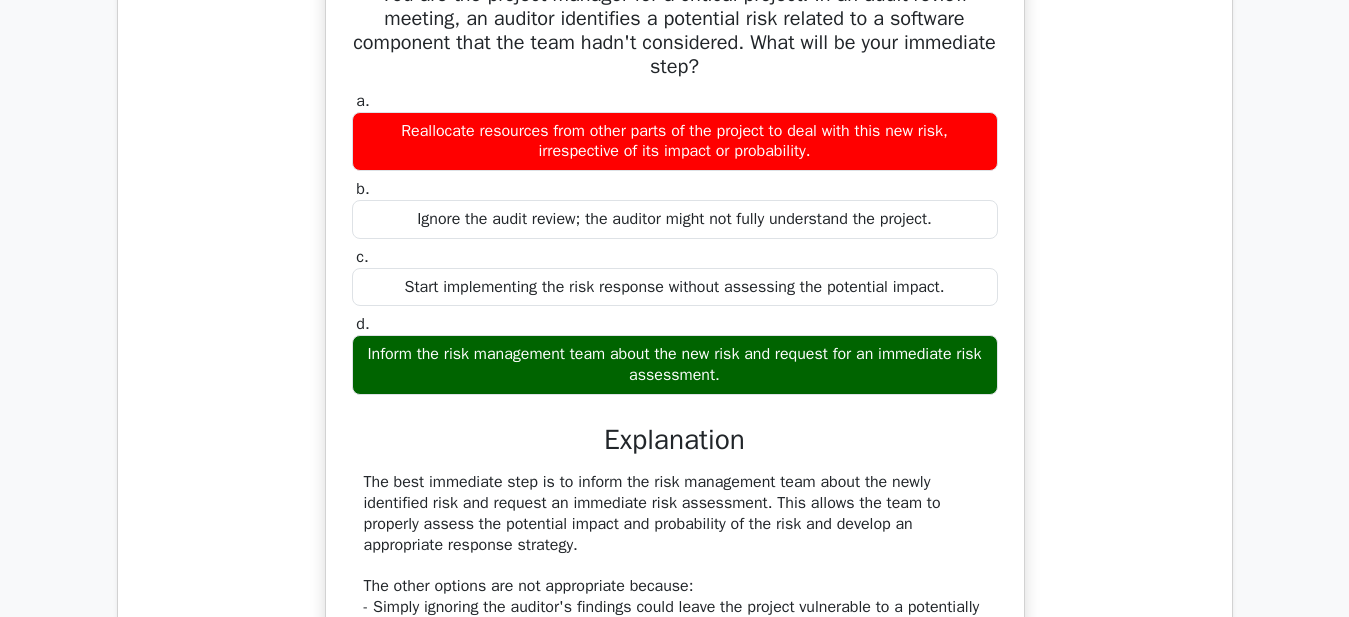 type 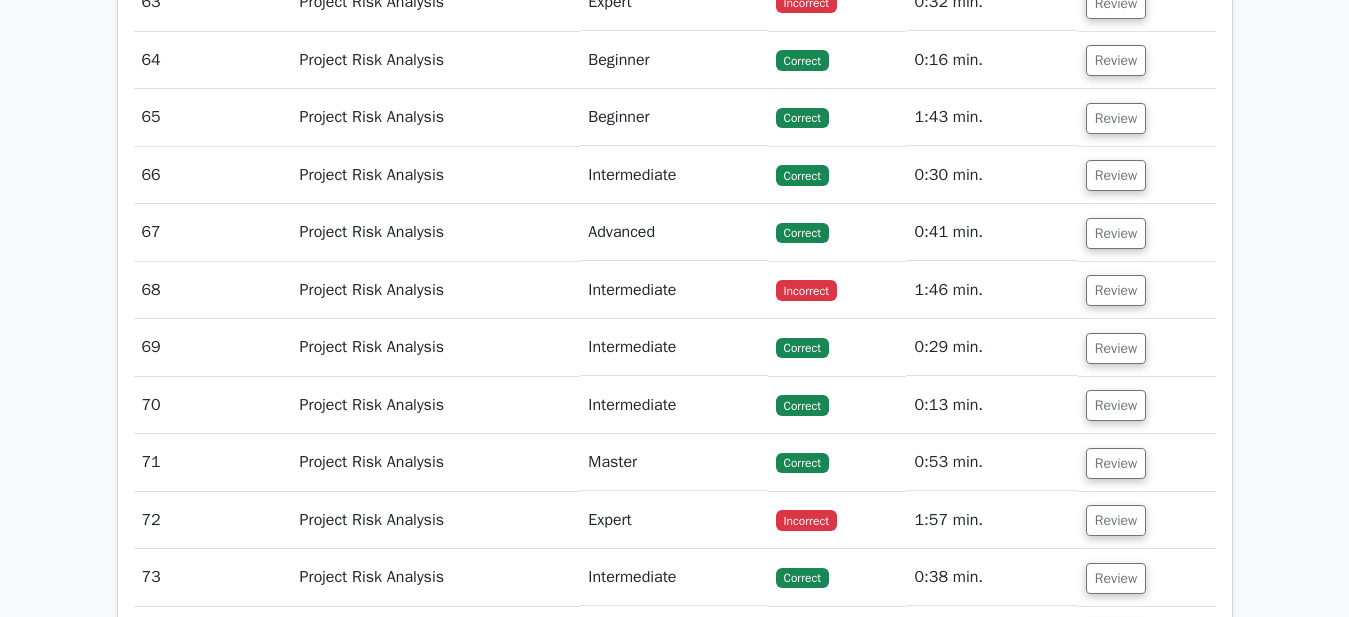 scroll, scrollTop: 27960, scrollLeft: 0, axis: vertical 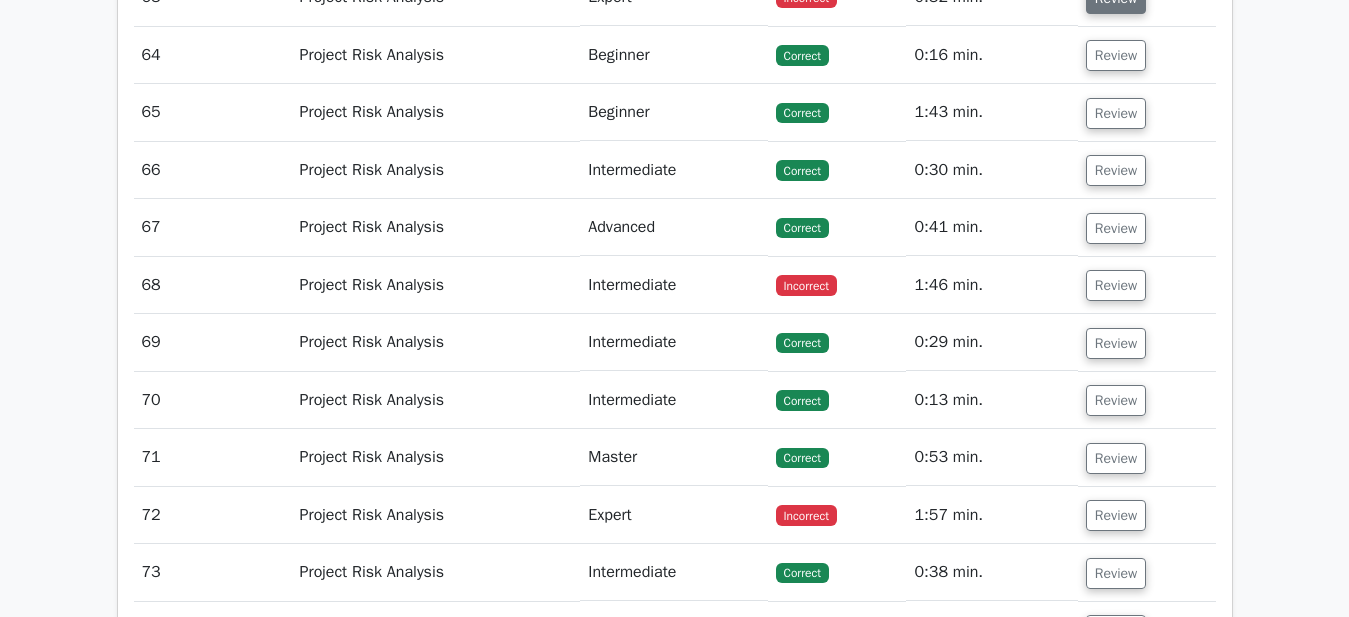 click on "Review" at bounding box center (1116, -2) 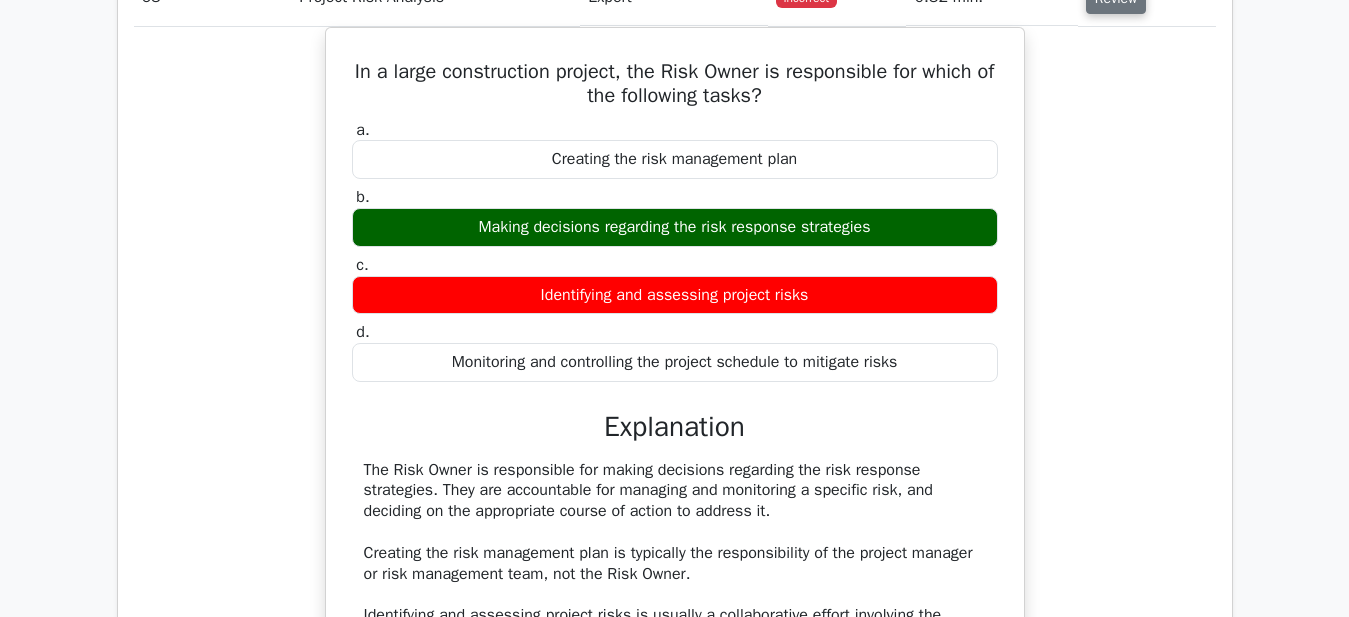 type 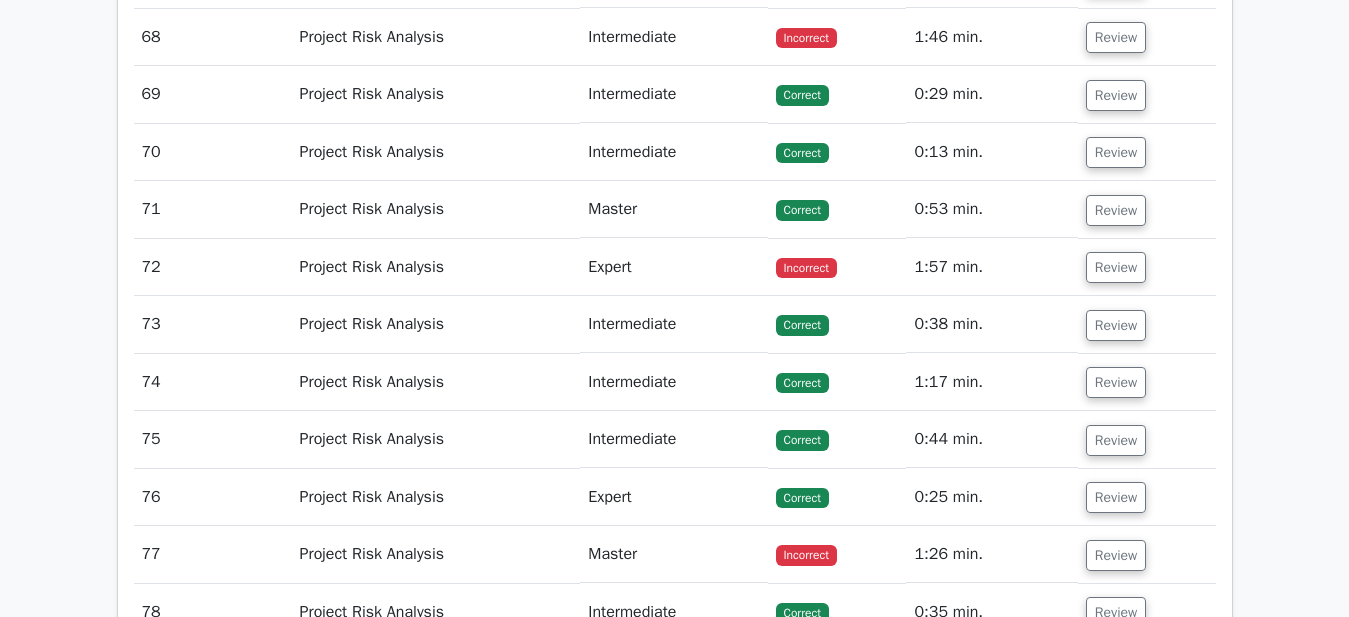 scroll, scrollTop: 29120, scrollLeft: 0, axis: vertical 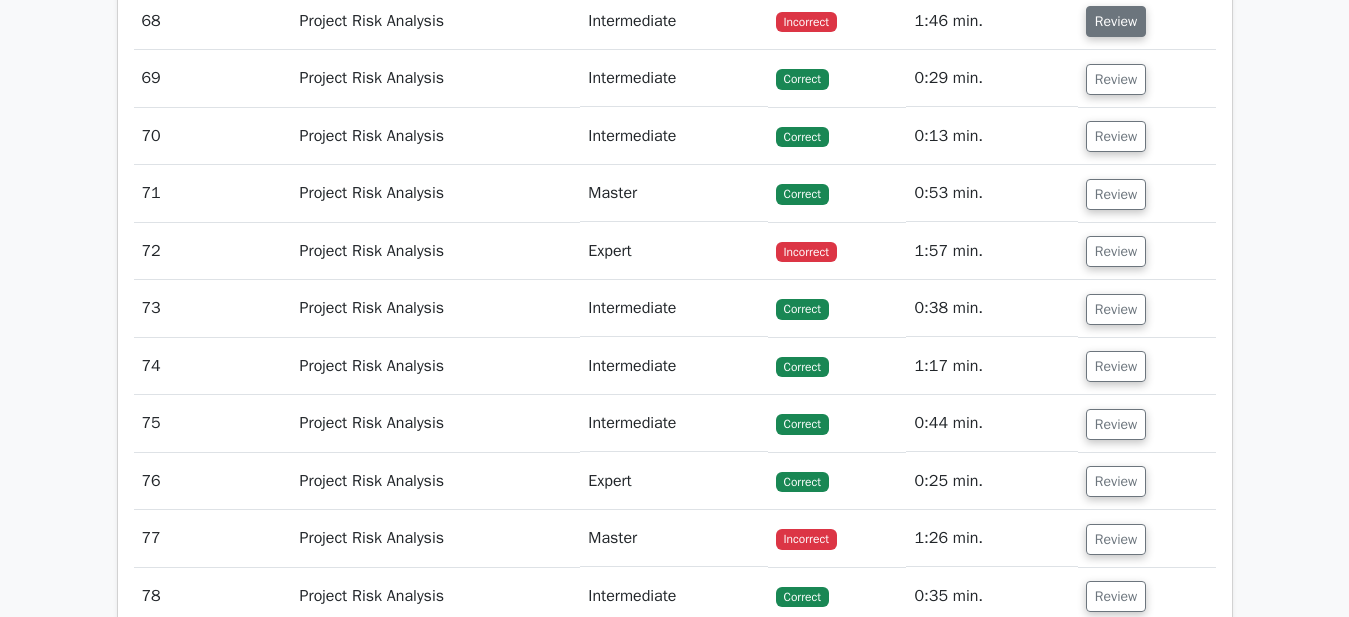 click on "Review" at bounding box center [1116, 21] 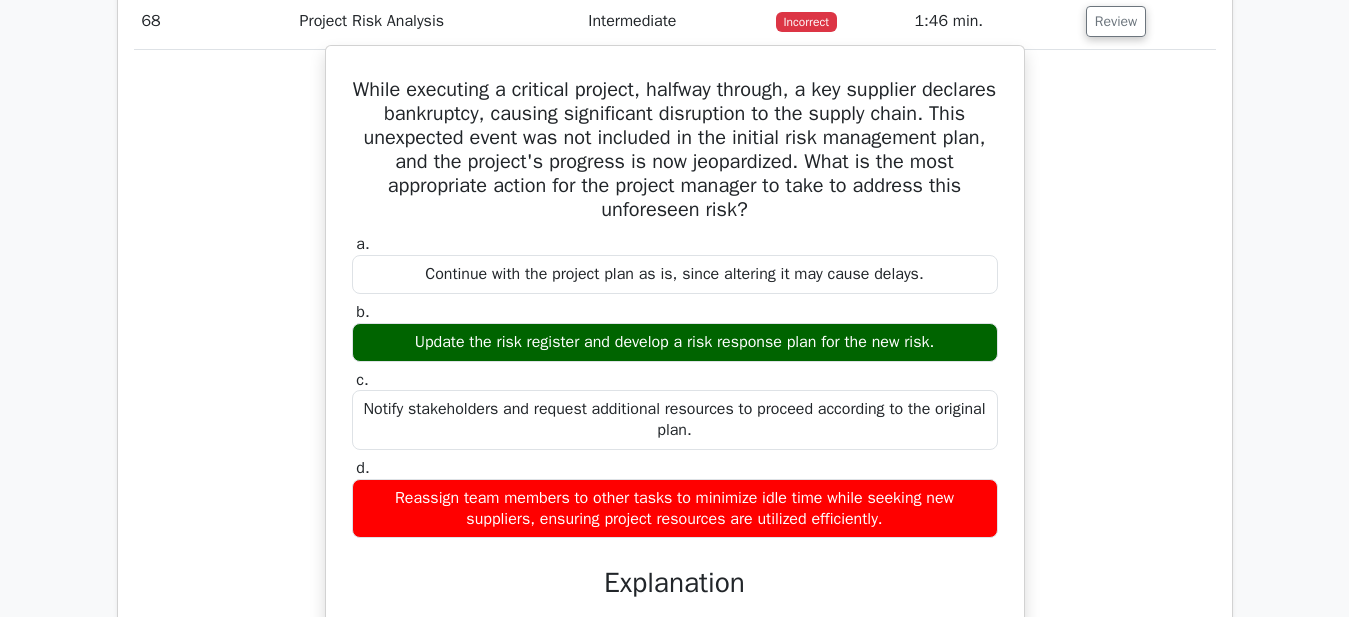 type 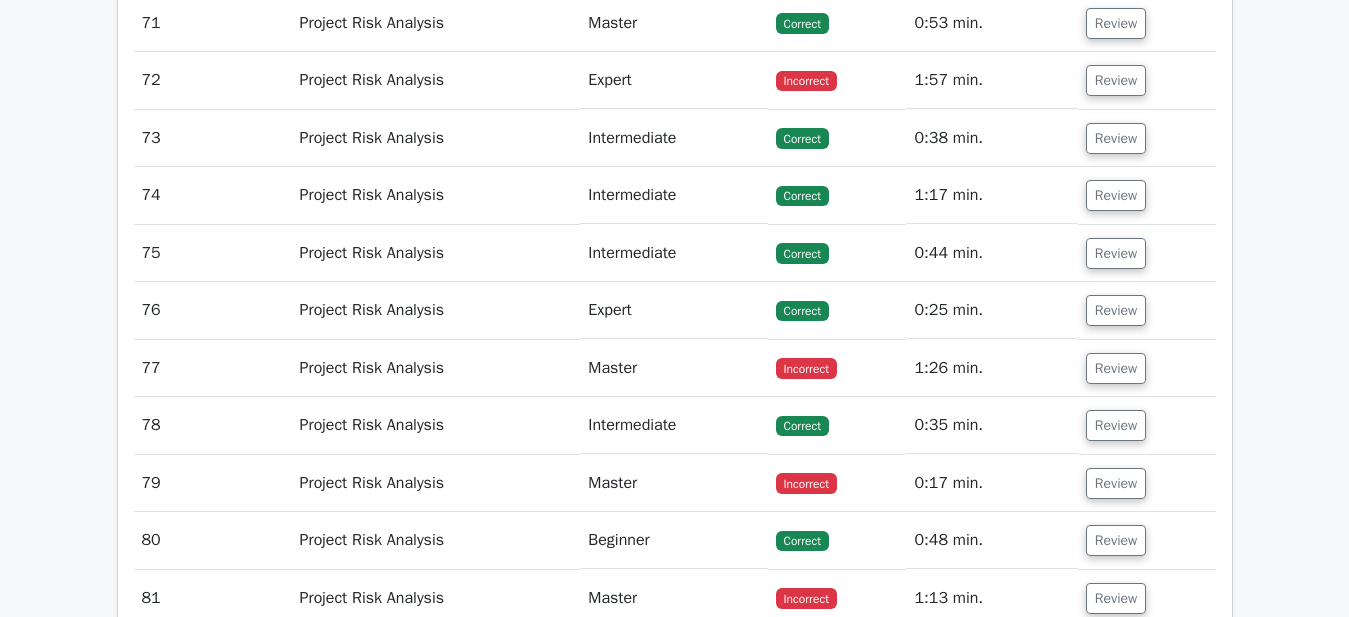 scroll, scrollTop: 30240, scrollLeft: 0, axis: vertical 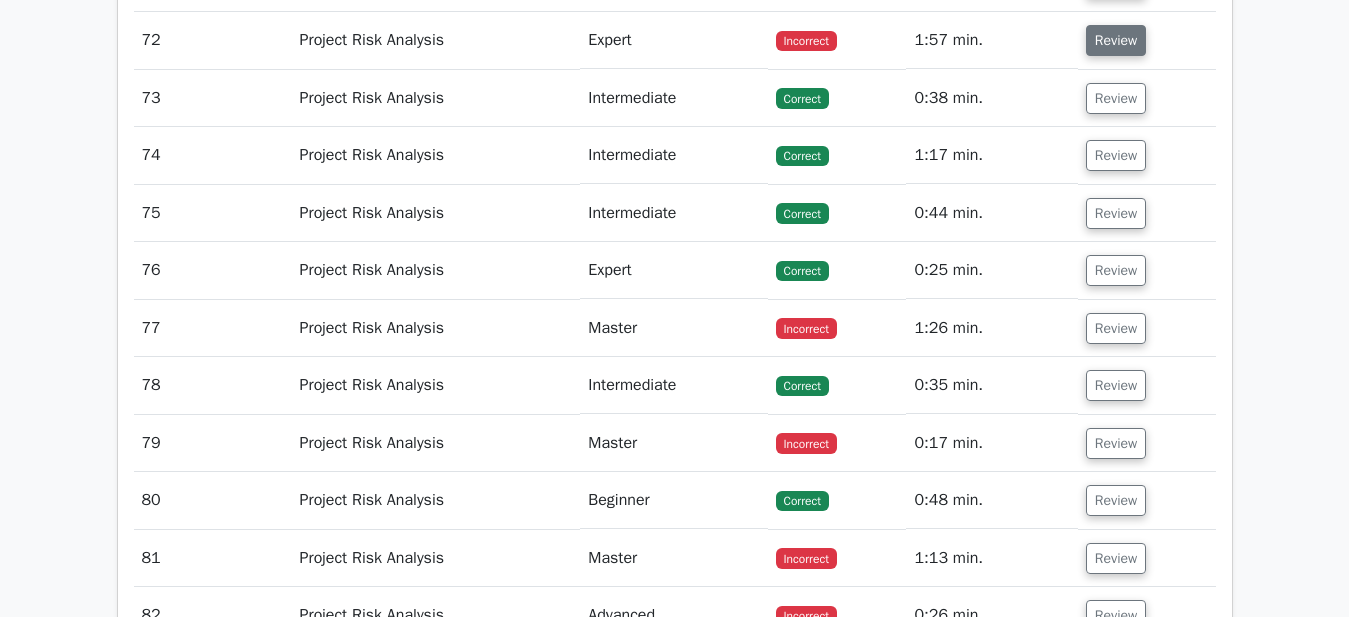 click on "Review" at bounding box center (1116, 40) 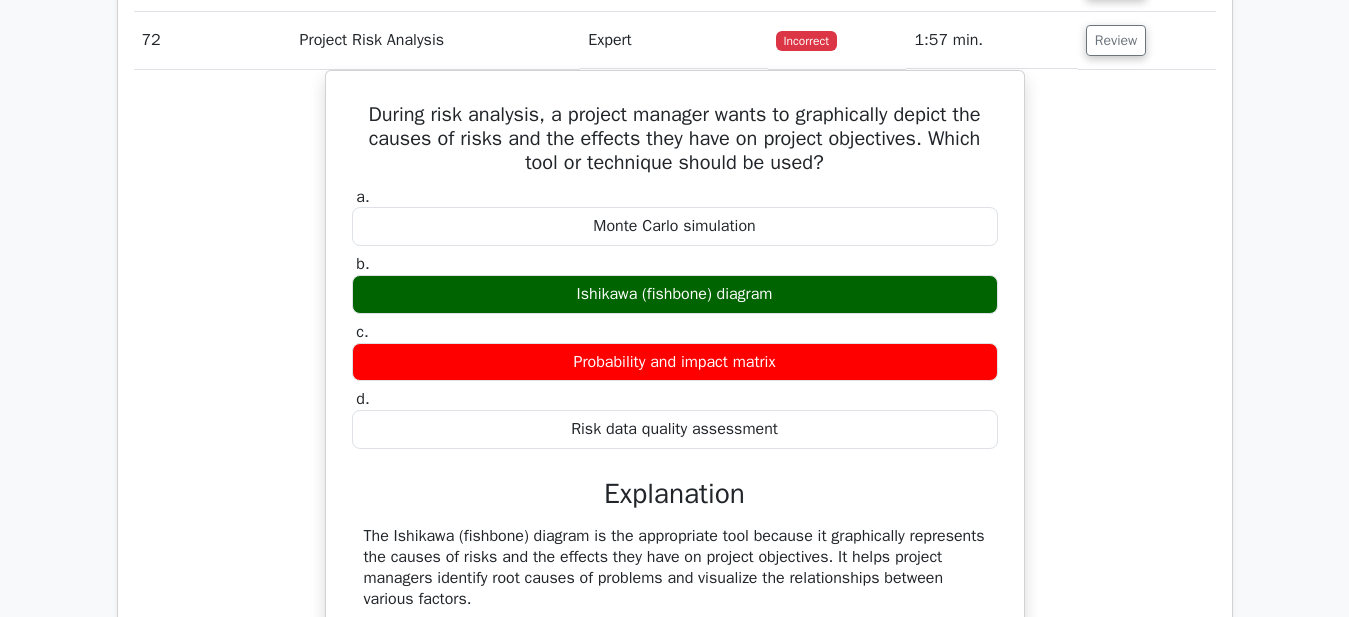type 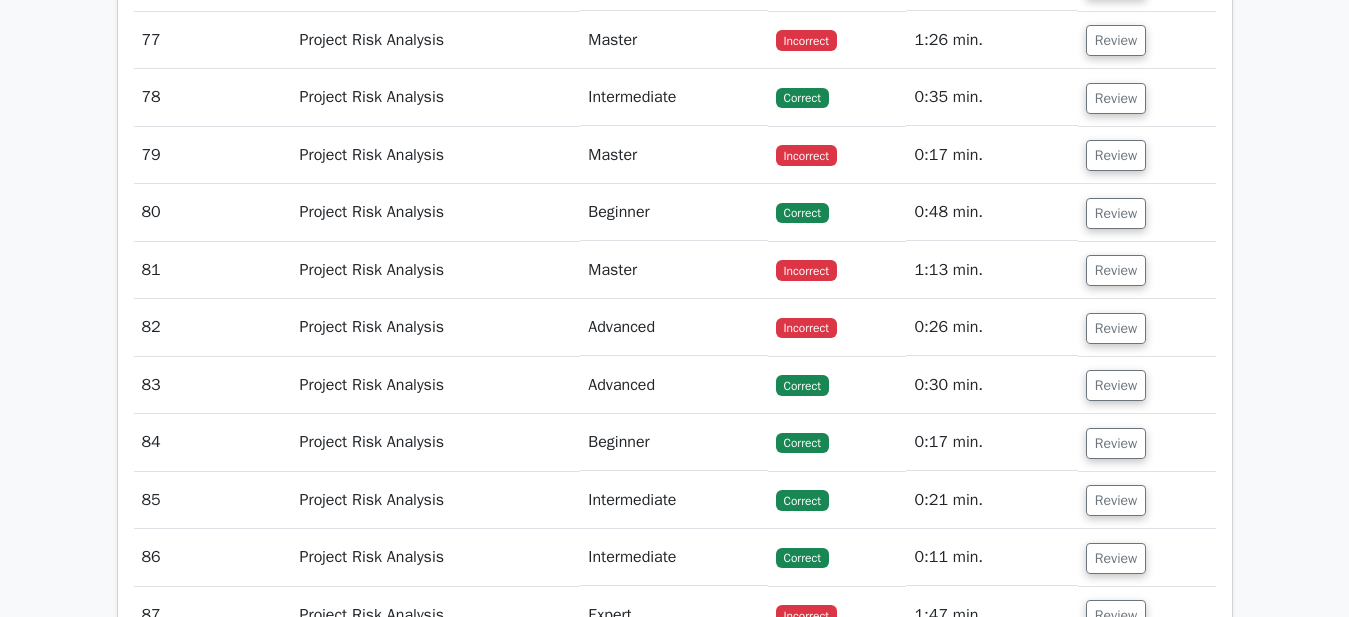 scroll, scrollTop: 31400, scrollLeft: 0, axis: vertical 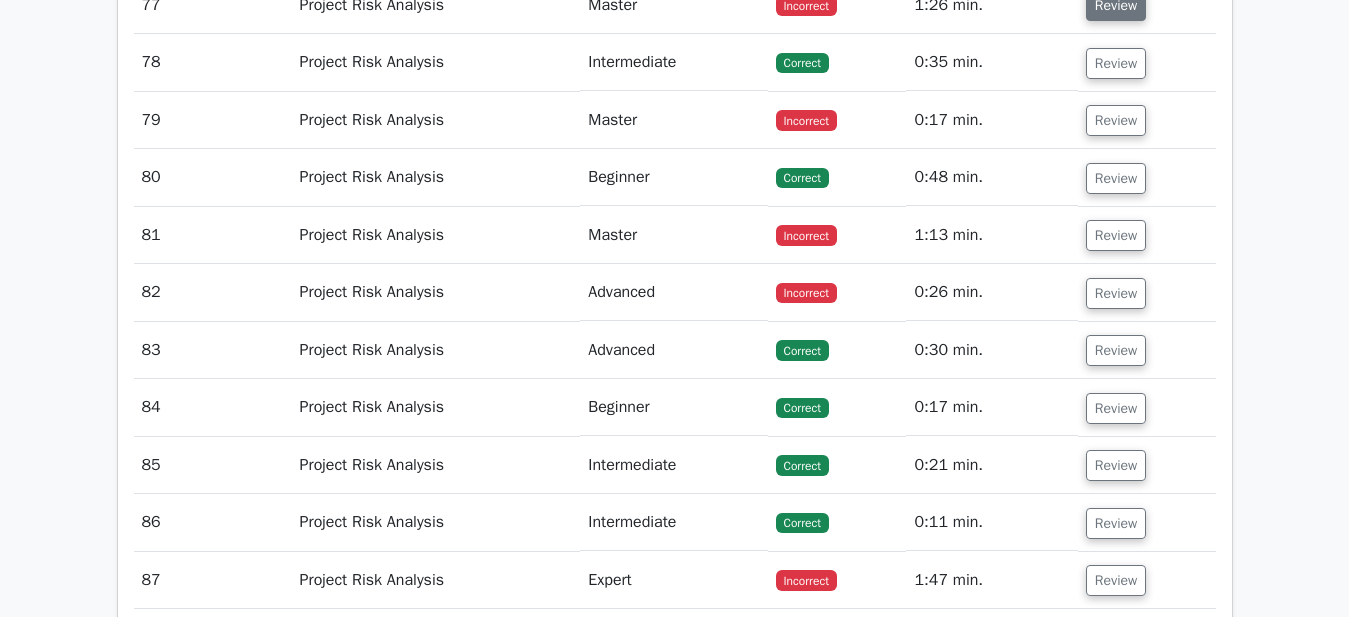 click on "Review" at bounding box center [1116, 5] 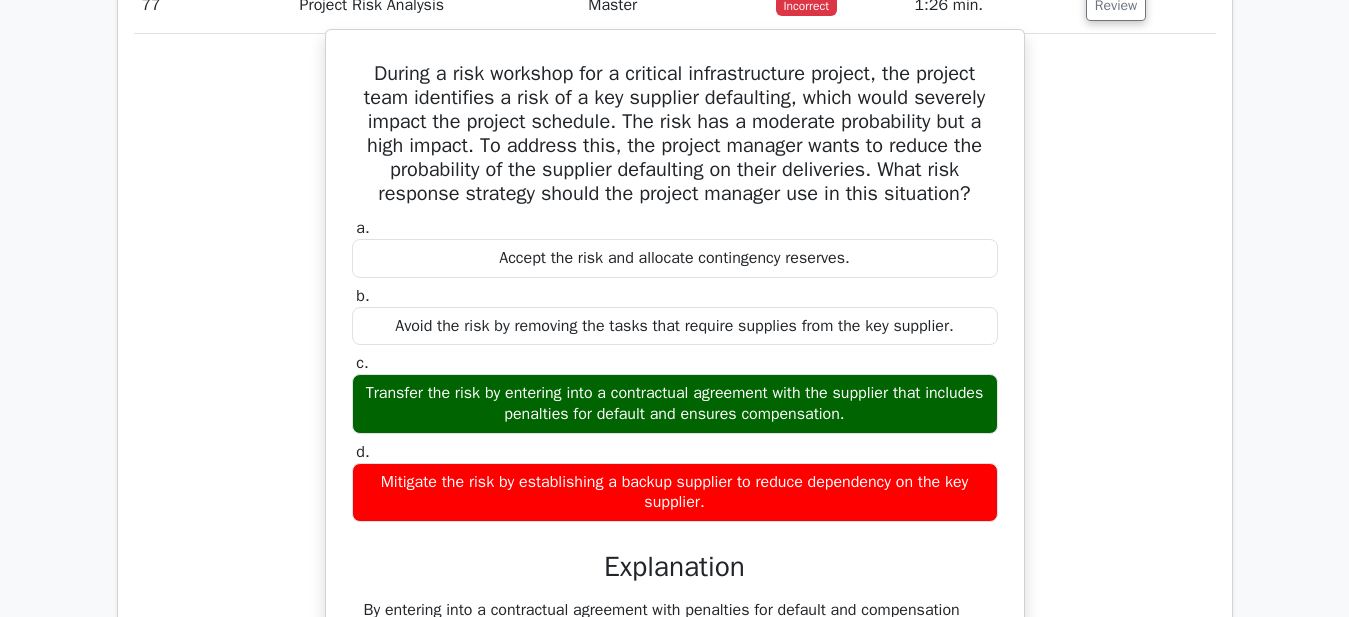 type 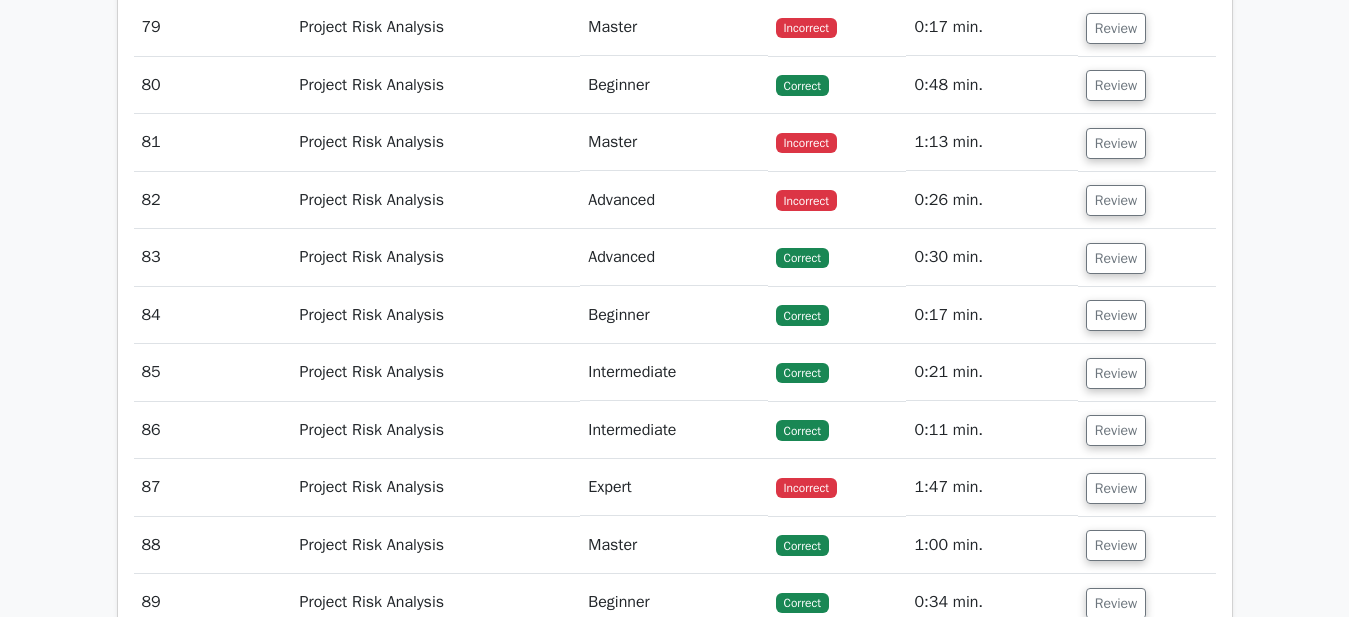 scroll, scrollTop: 32400, scrollLeft: 0, axis: vertical 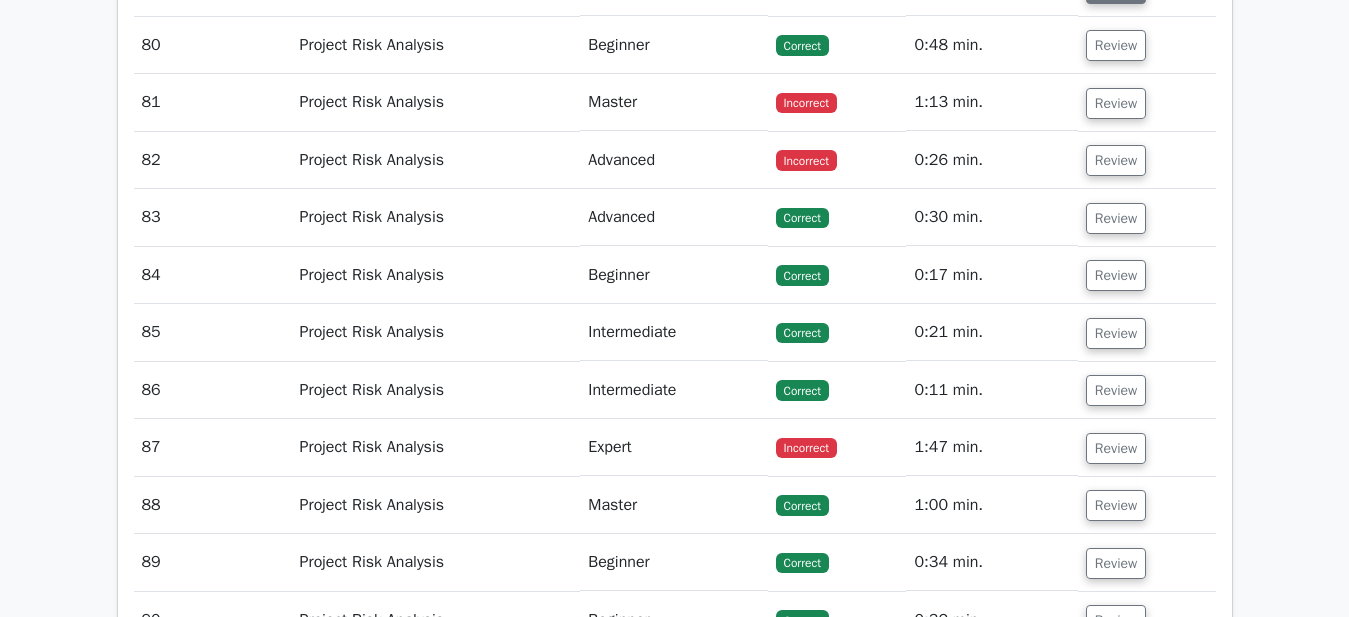 click on "Review" at bounding box center [1116, -12] 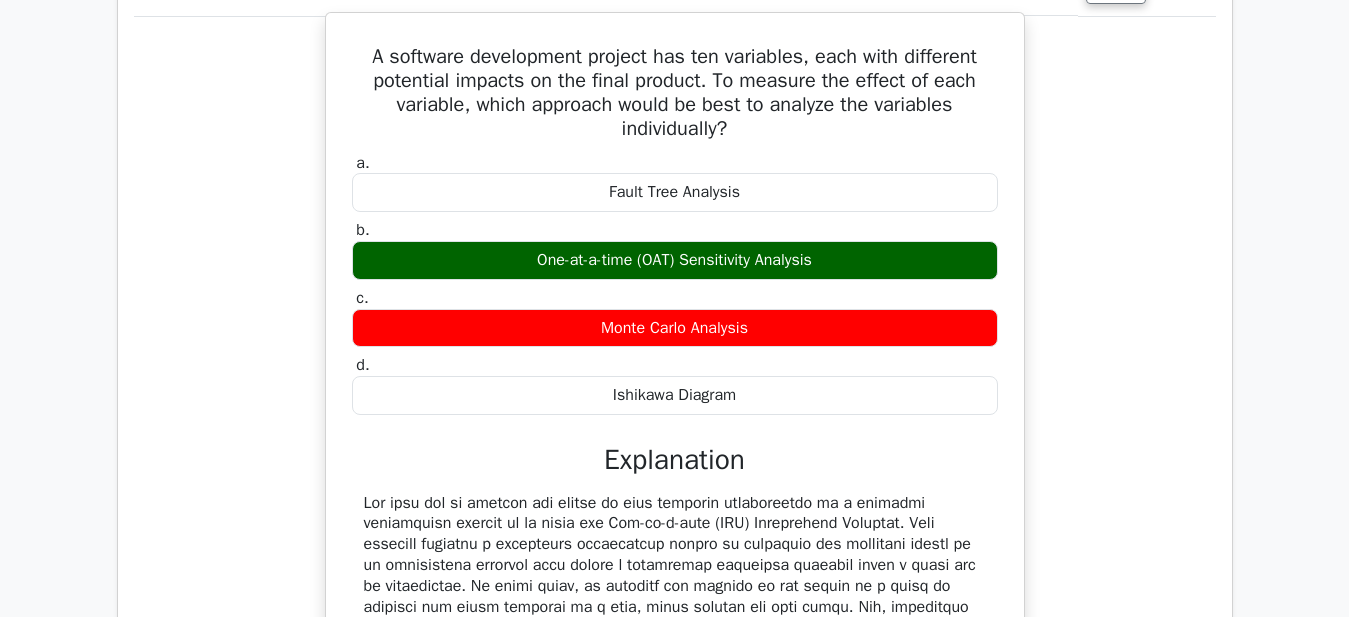 type 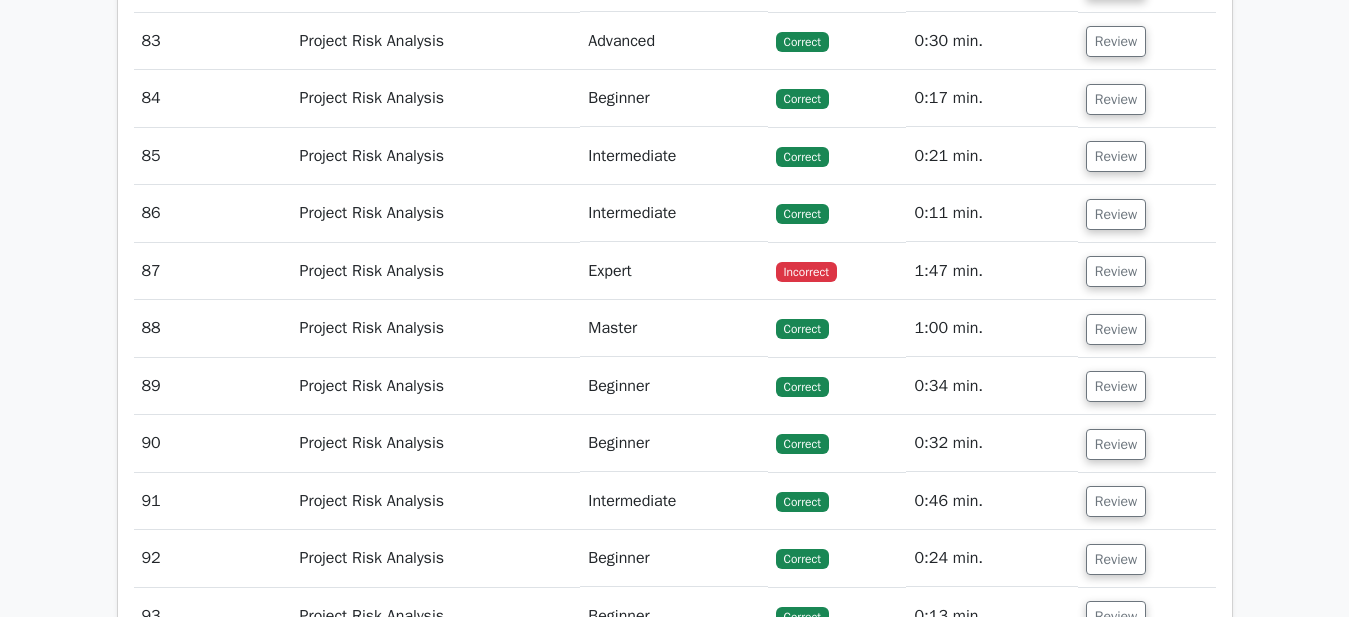 scroll, scrollTop: 33560, scrollLeft: 0, axis: vertical 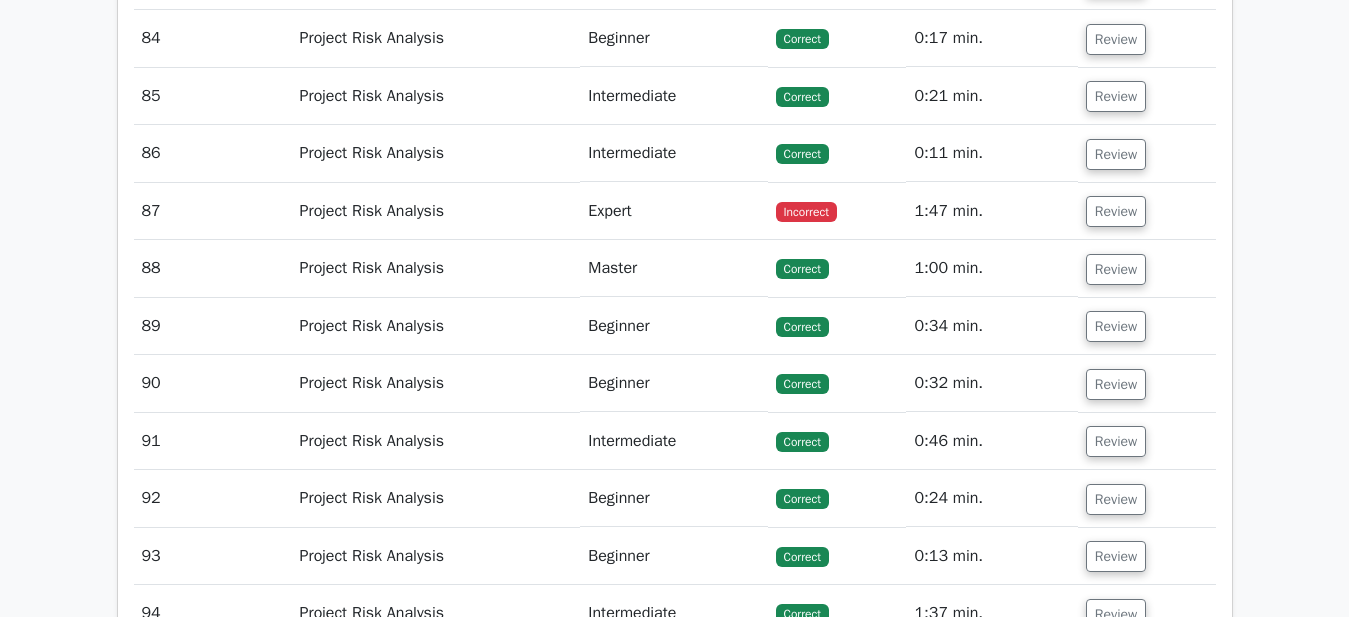 click on "Review" at bounding box center (1116, -134) 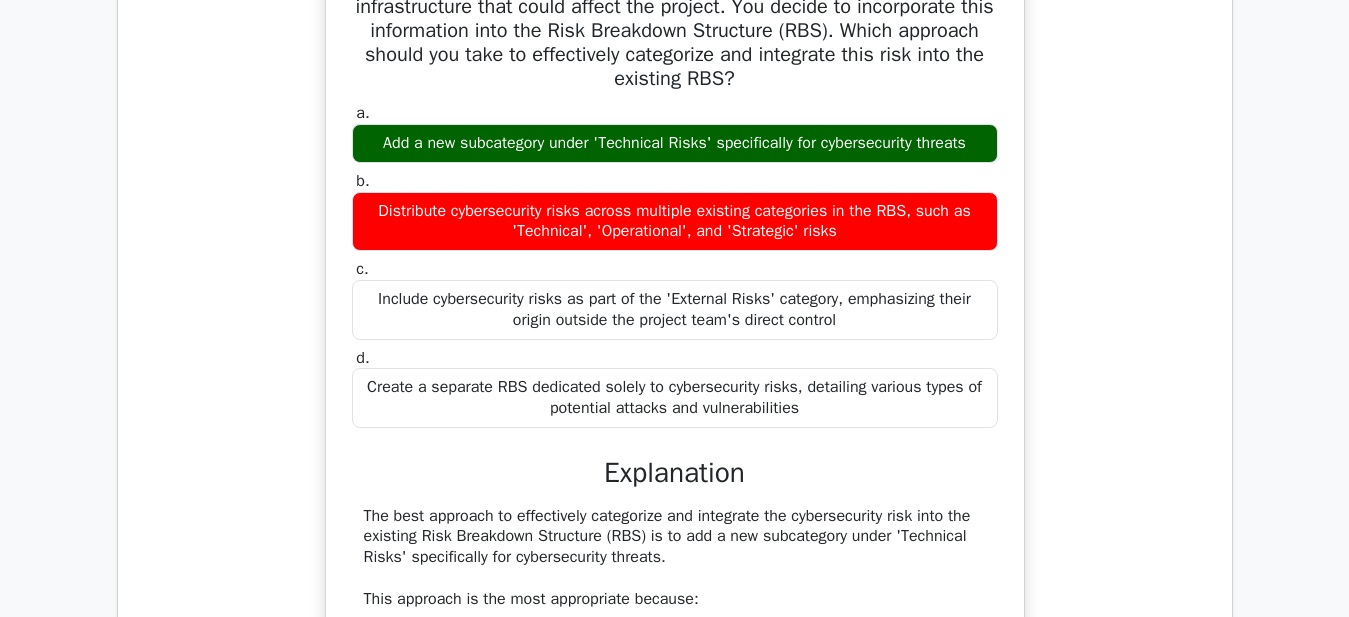 type 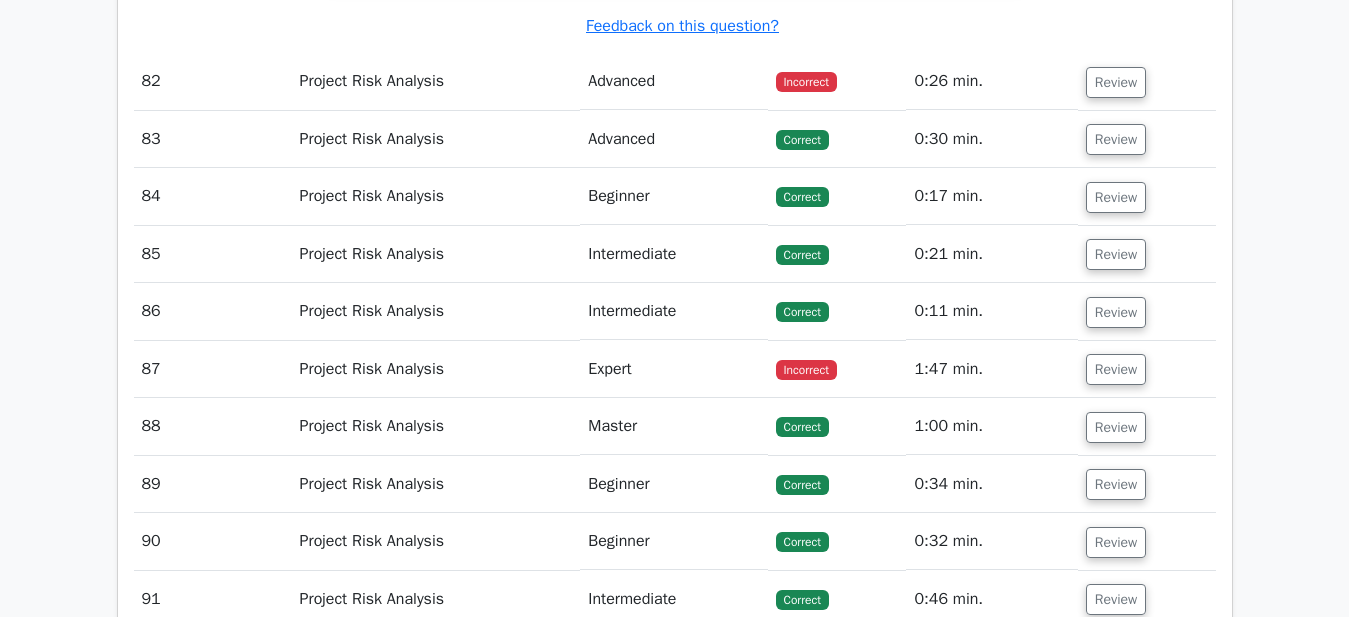 scroll, scrollTop: 34800, scrollLeft: 0, axis: vertical 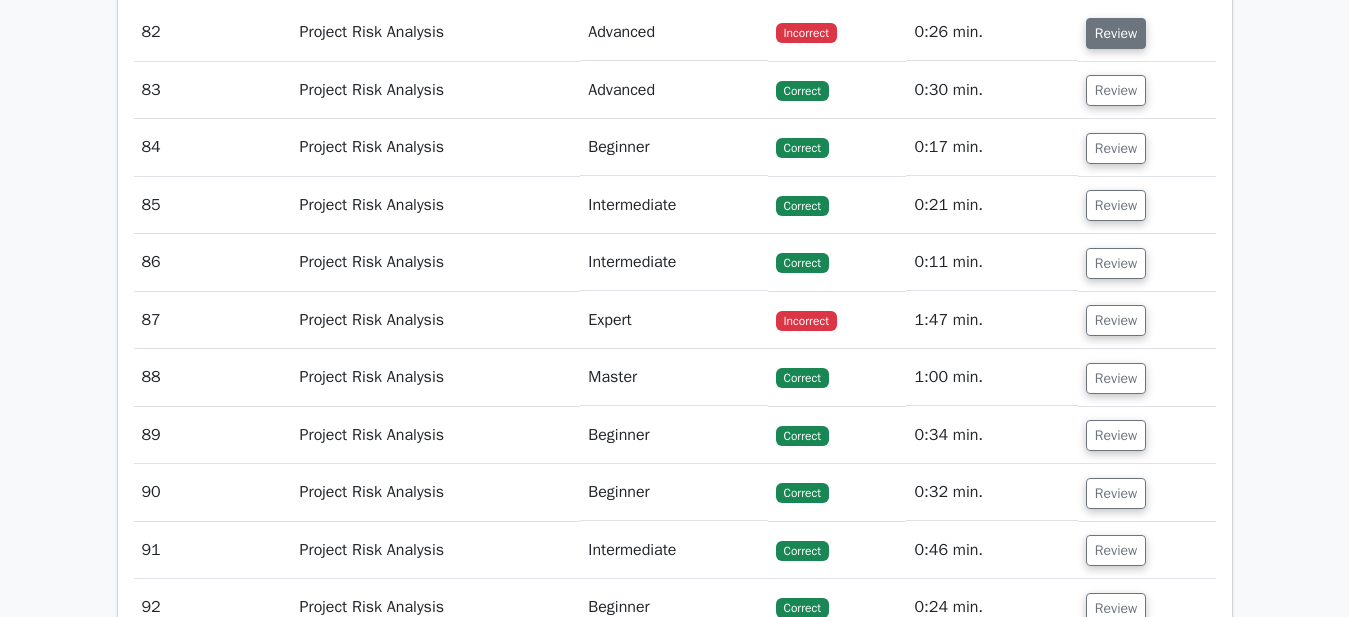 click on "Review" at bounding box center (1116, 33) 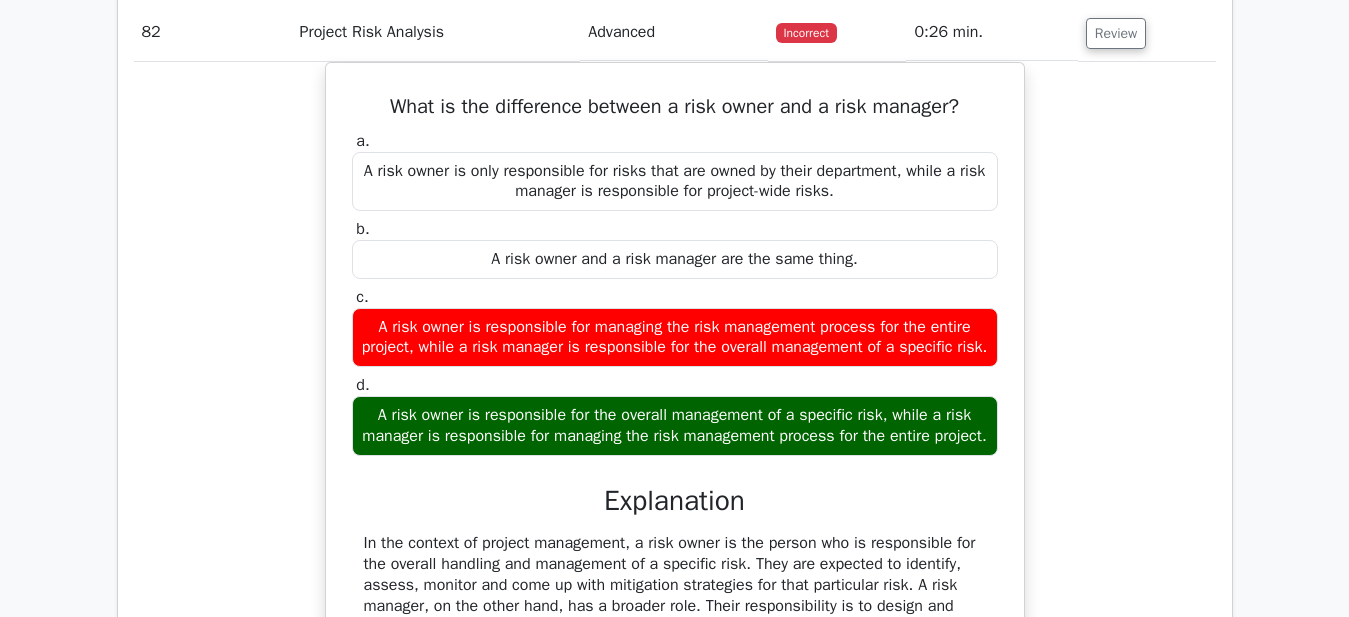 type 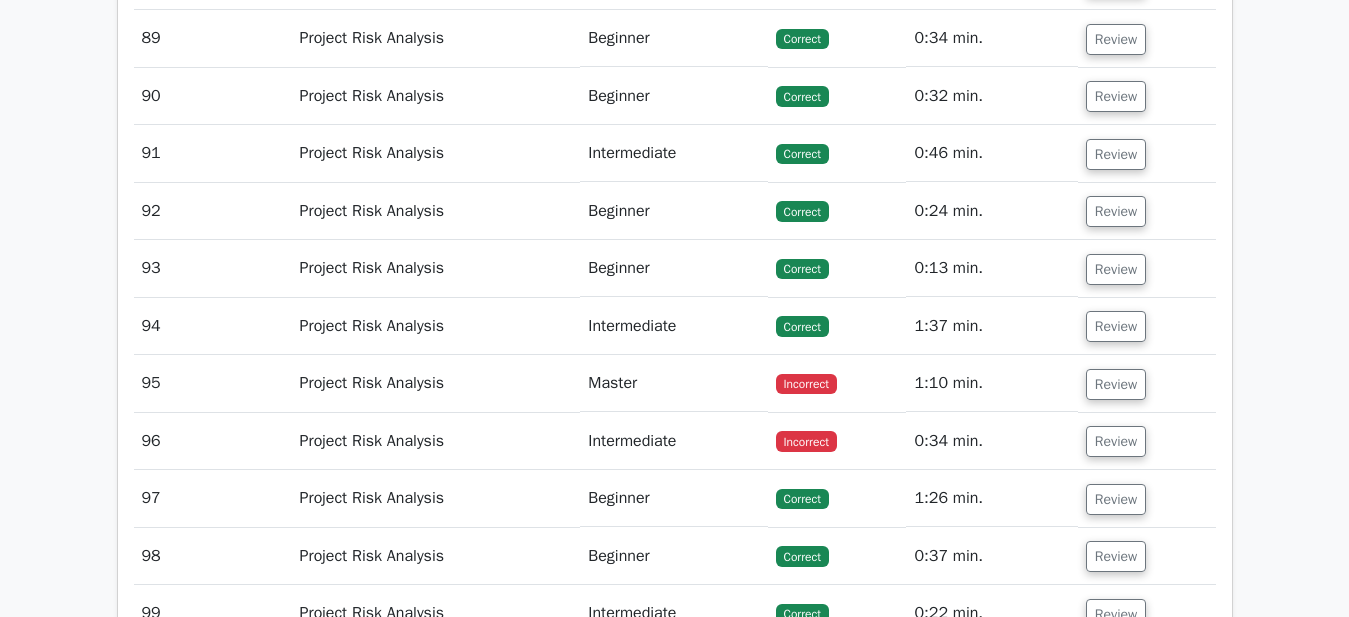 scroll, scrollTop: 36080, scrollLeft: 0, axis: vertical 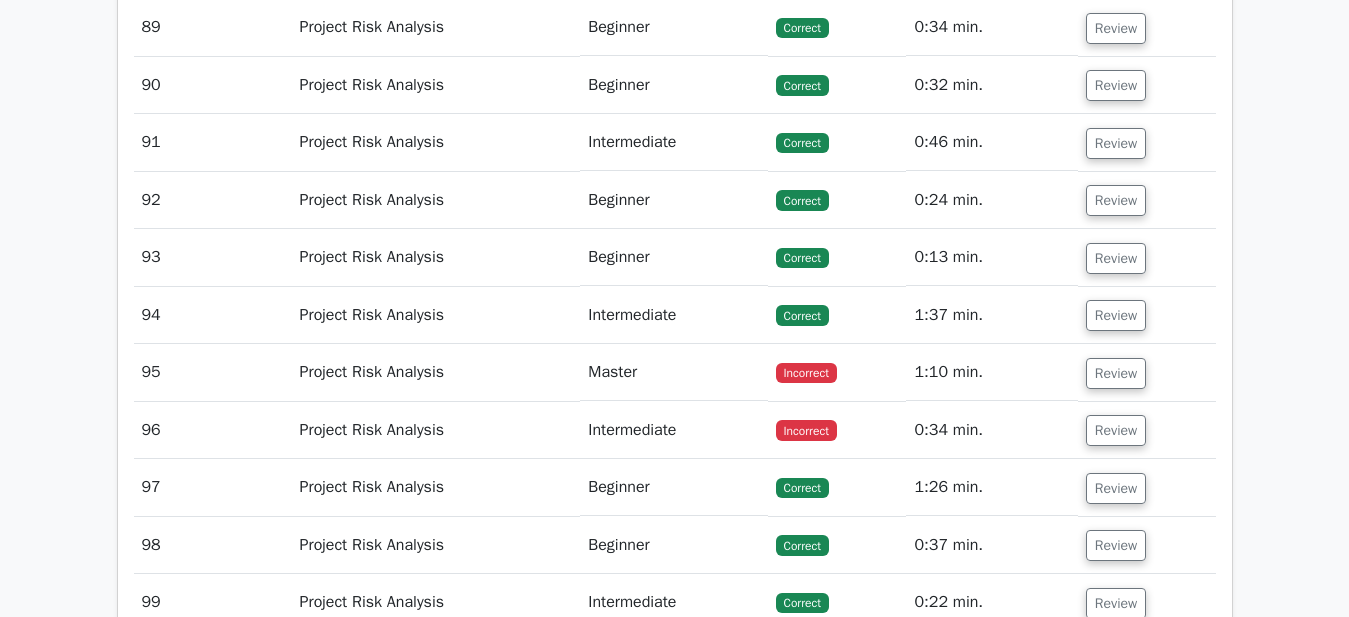 click on "Review" at bounding box center [1116, -87] 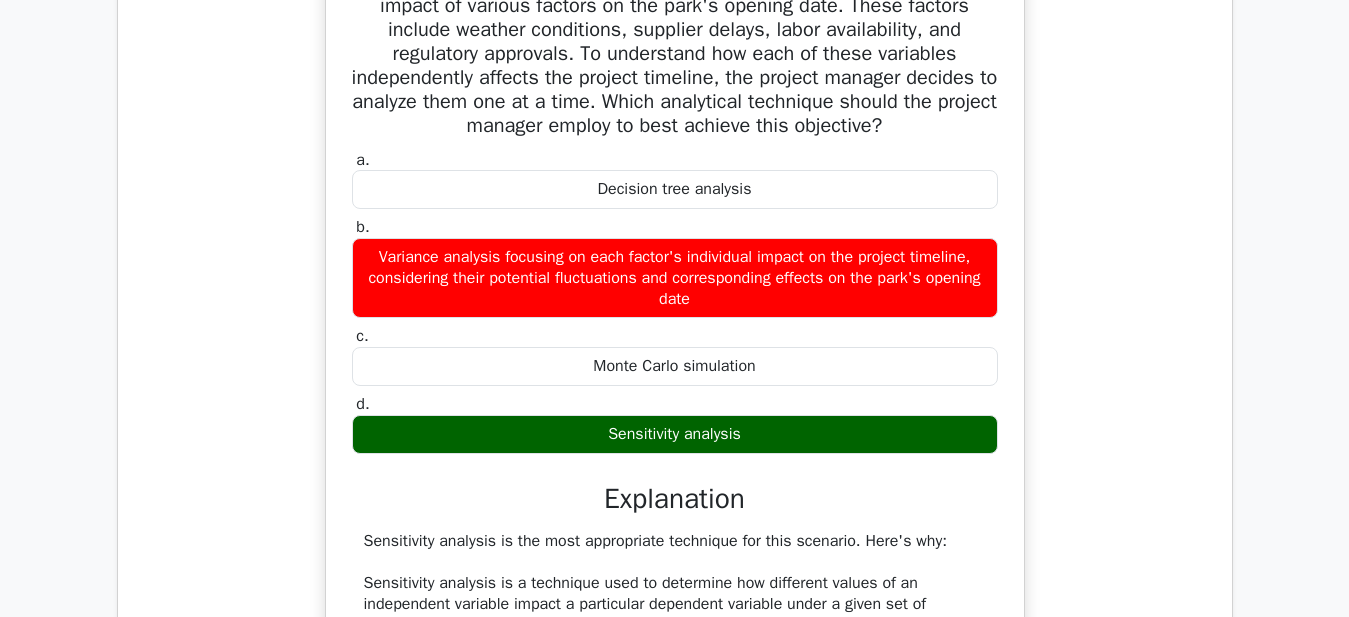 type 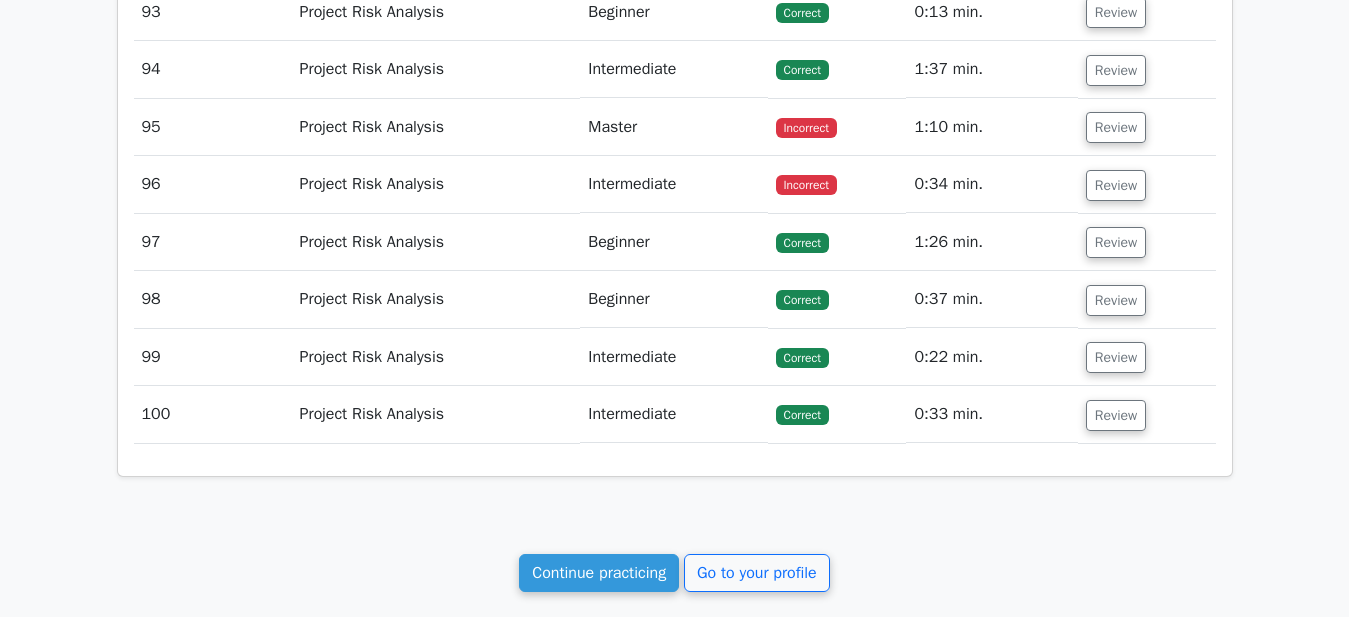 scroll, scrollTop: 37720, scrollLeft: 0, axis: vertical 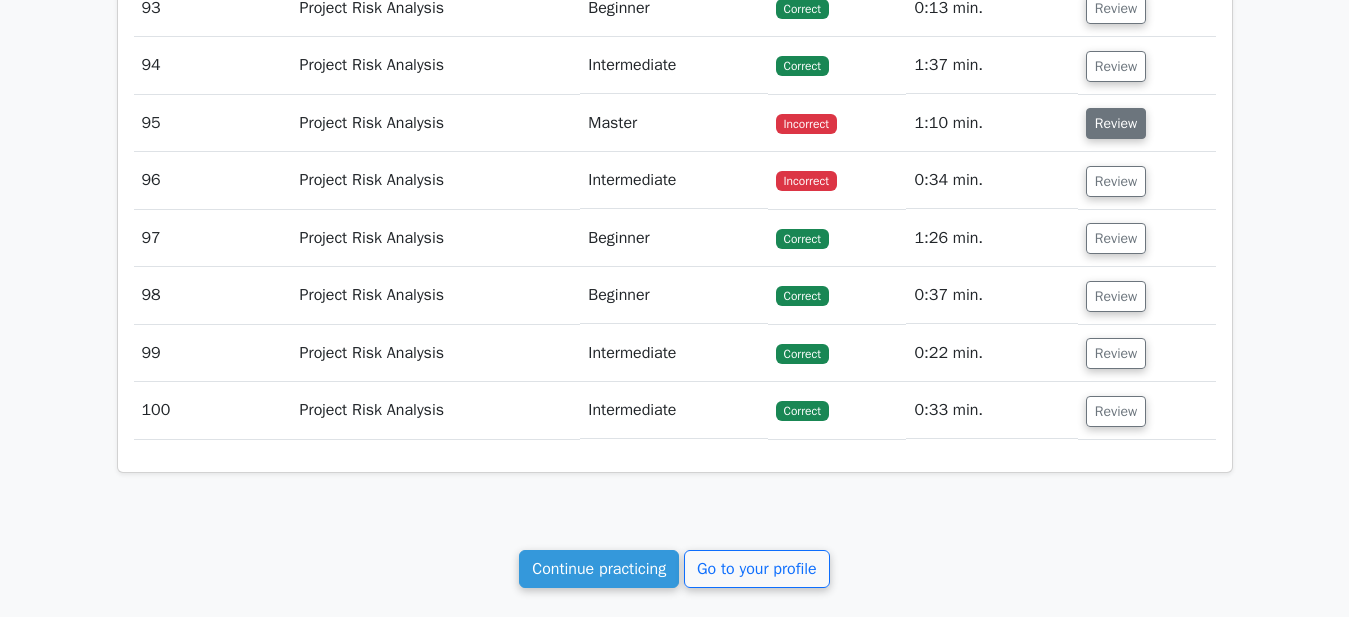 click on "Review" at bounding box center (1116, 123) 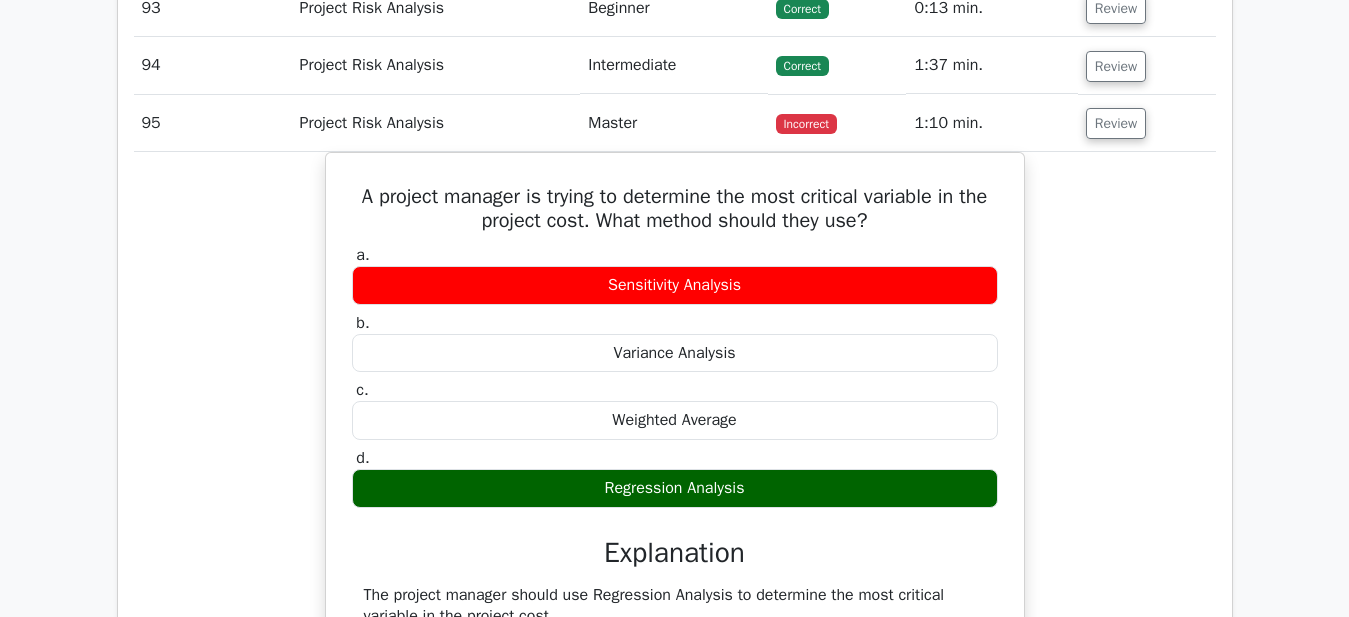 type 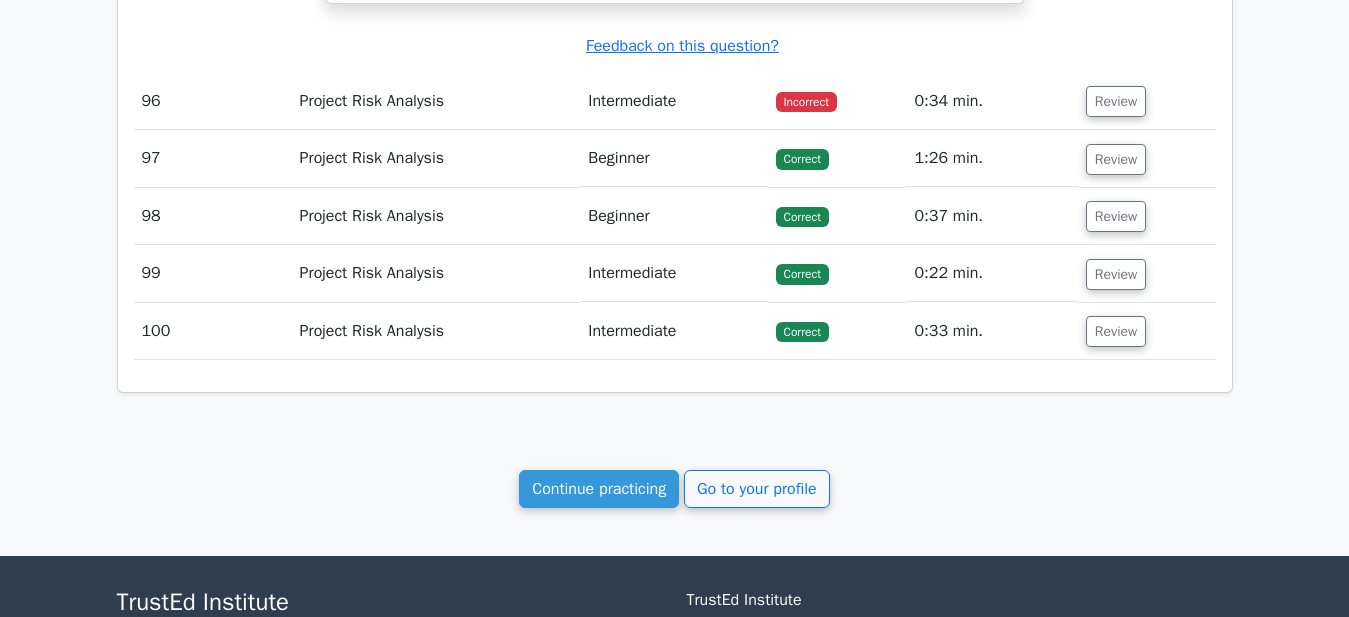 scroll, scrollTop: 39280, scrollLeft: 0, axis: vertical 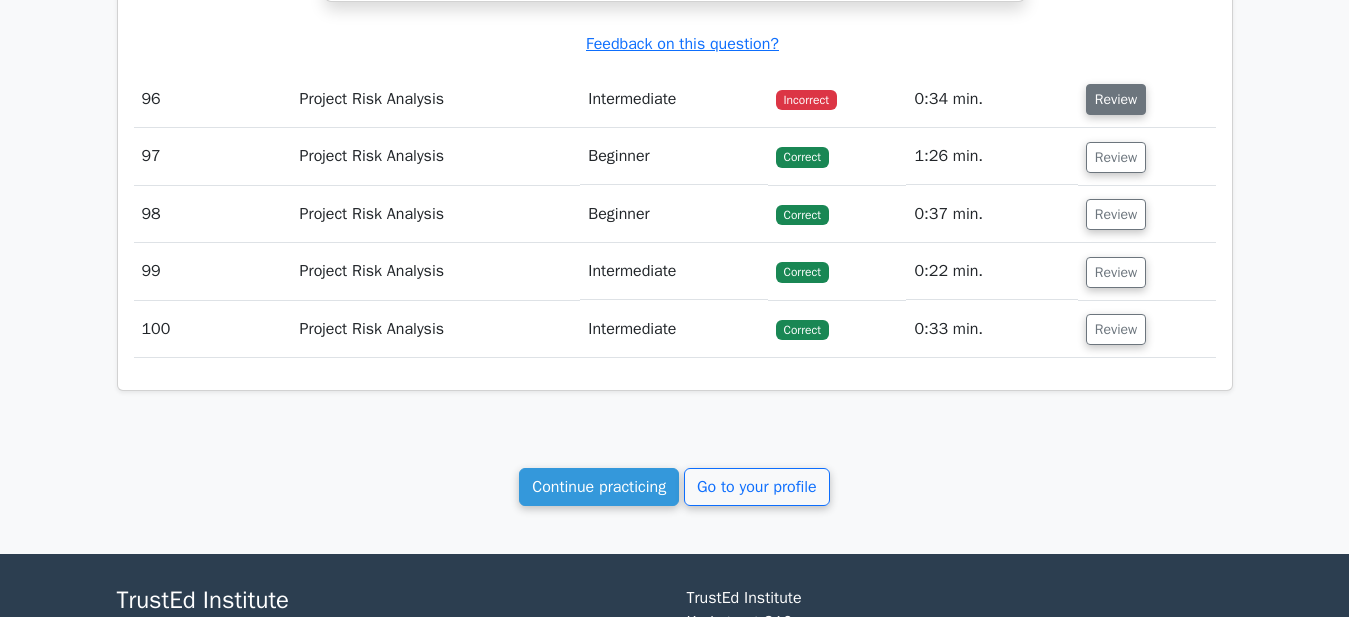 click on "Review" at bounding box center (1116, 99) 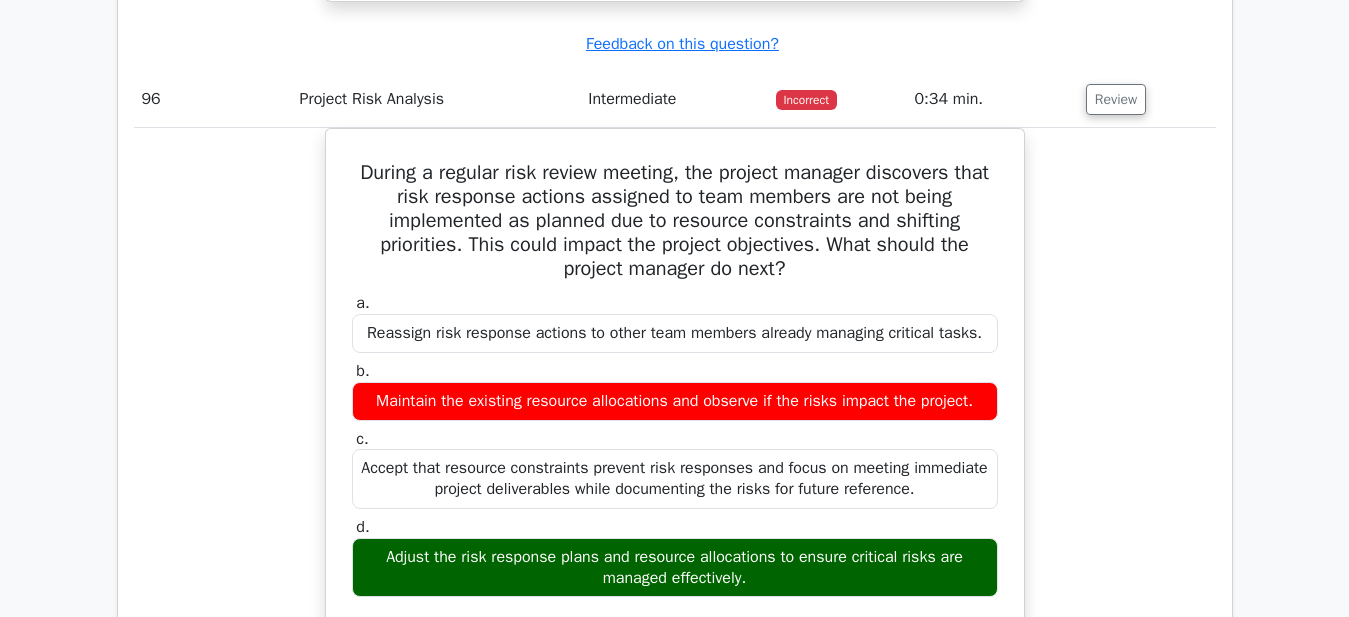 type 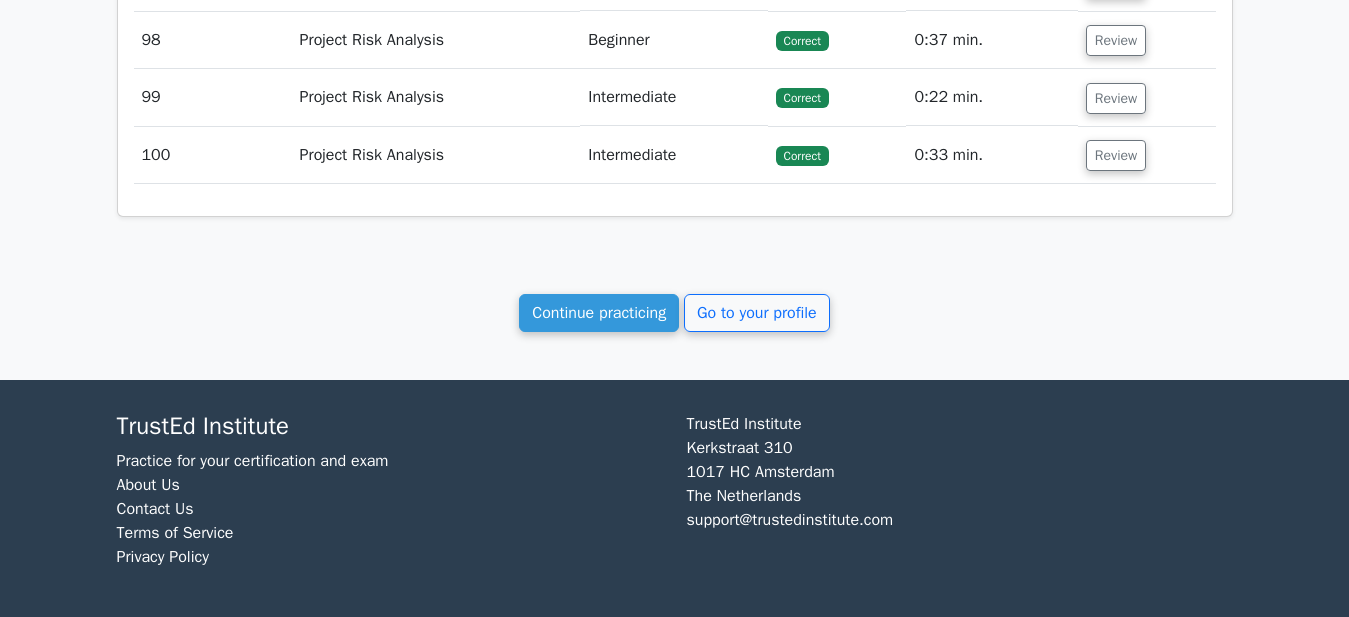 scroll, scrollTop: 40687, scrollLeft: 0, axis: vertical 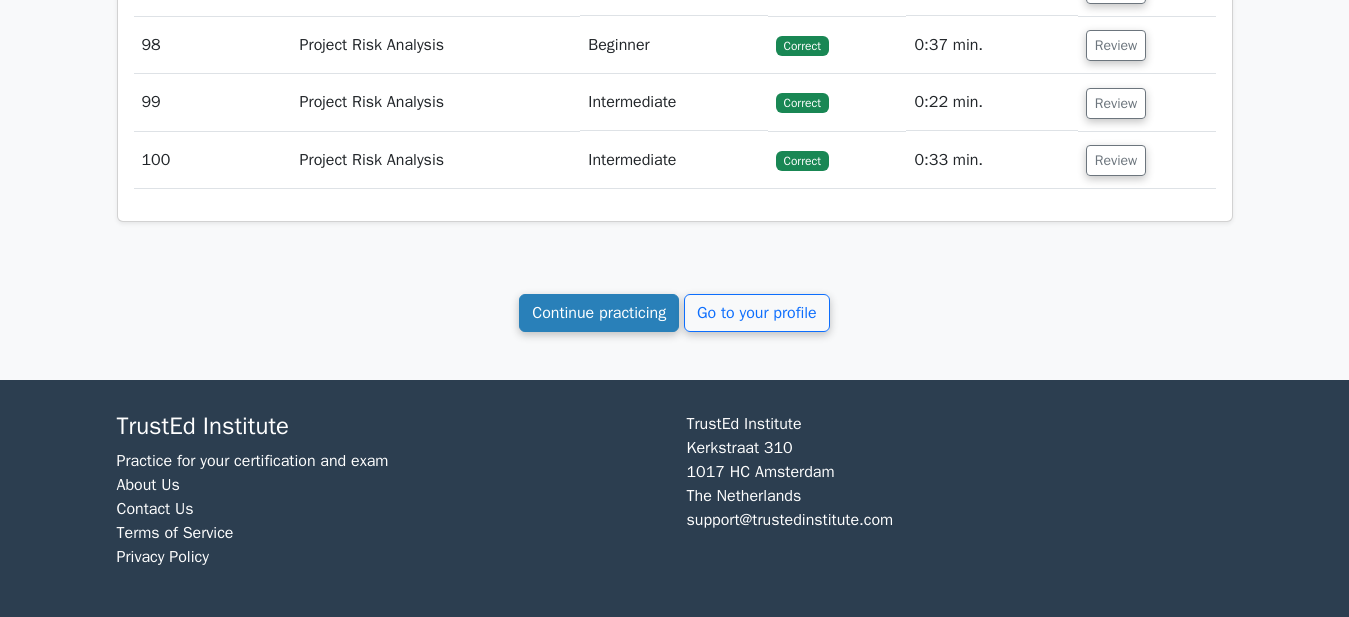 click on "Continue practicing" at bounding box center (599, 313) 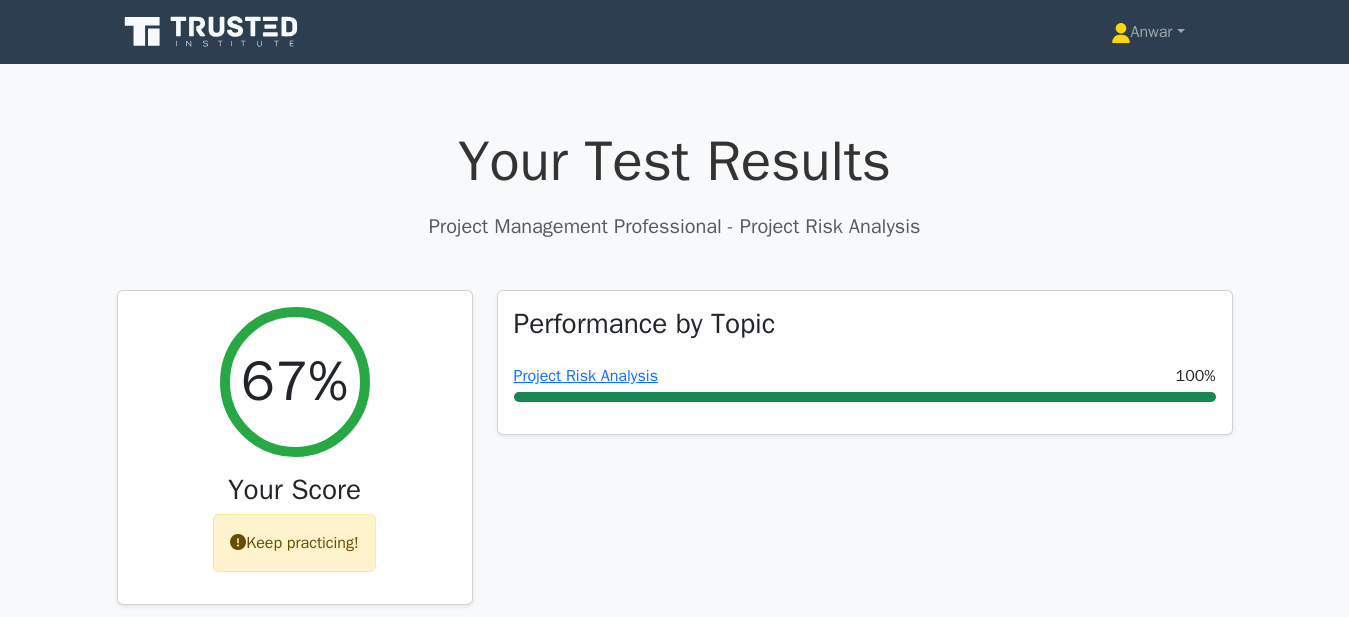 scroll, scrollTop: 0, scrollLeft: 0, axis: both 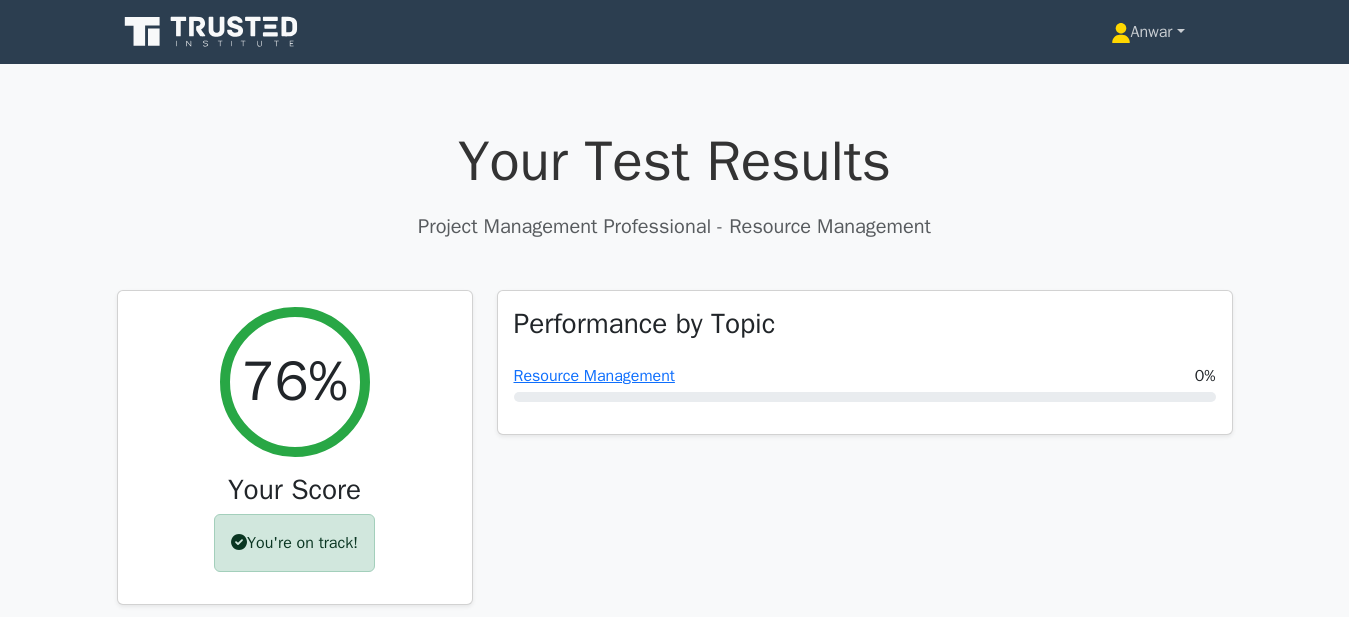 click on "Anwar" at bounding box center (1148, 32) 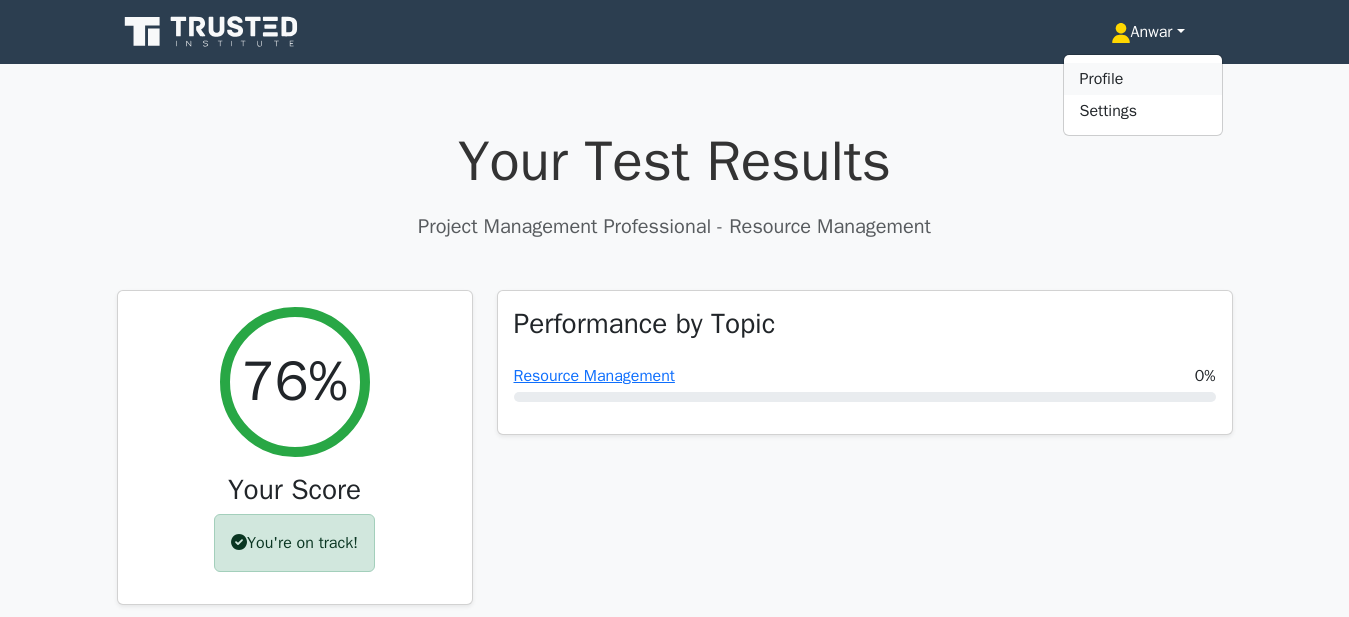 click on "Profile" at bounding box center [1143, 79] 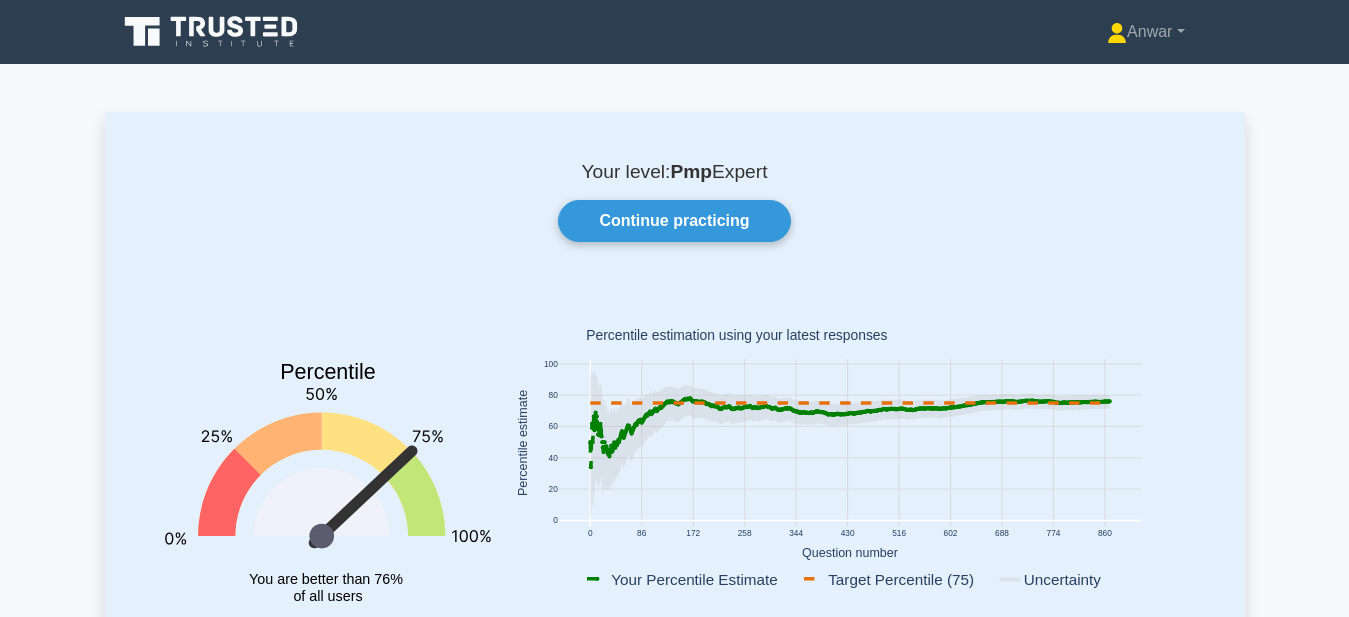 scroll, scrollTop: 6119, scrollLeft: 0, axis: vertical 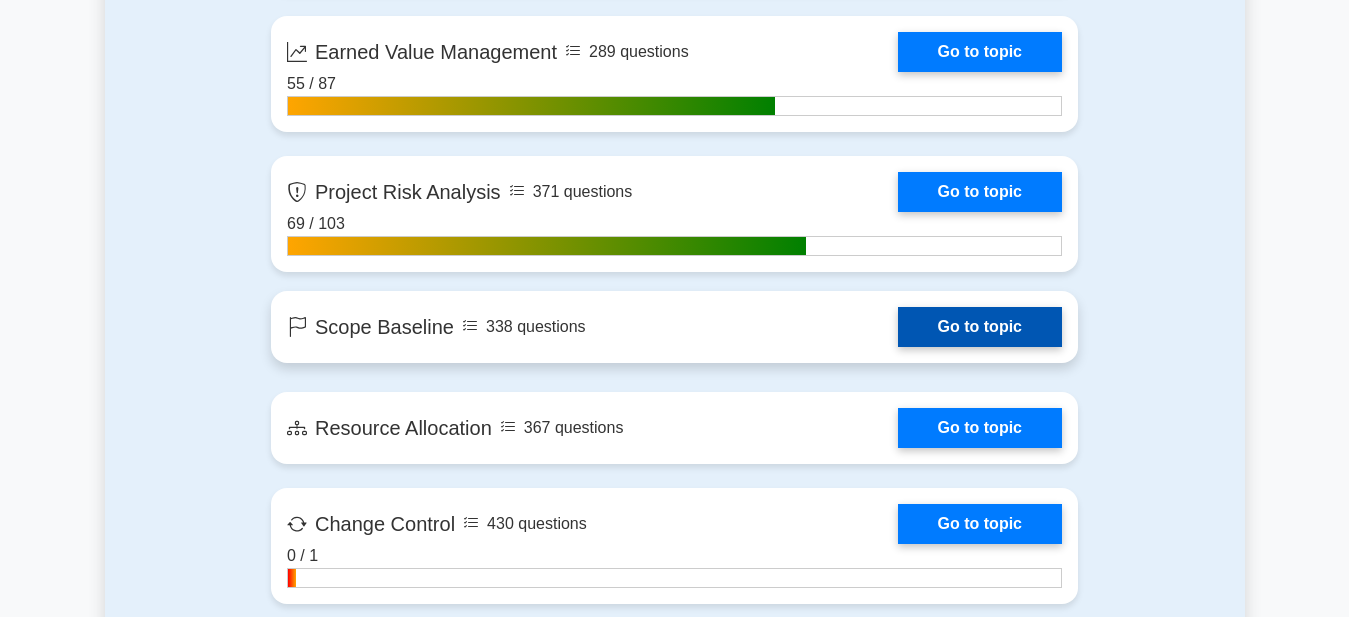 click on "Go to topic" at bounding box center [980, 327] 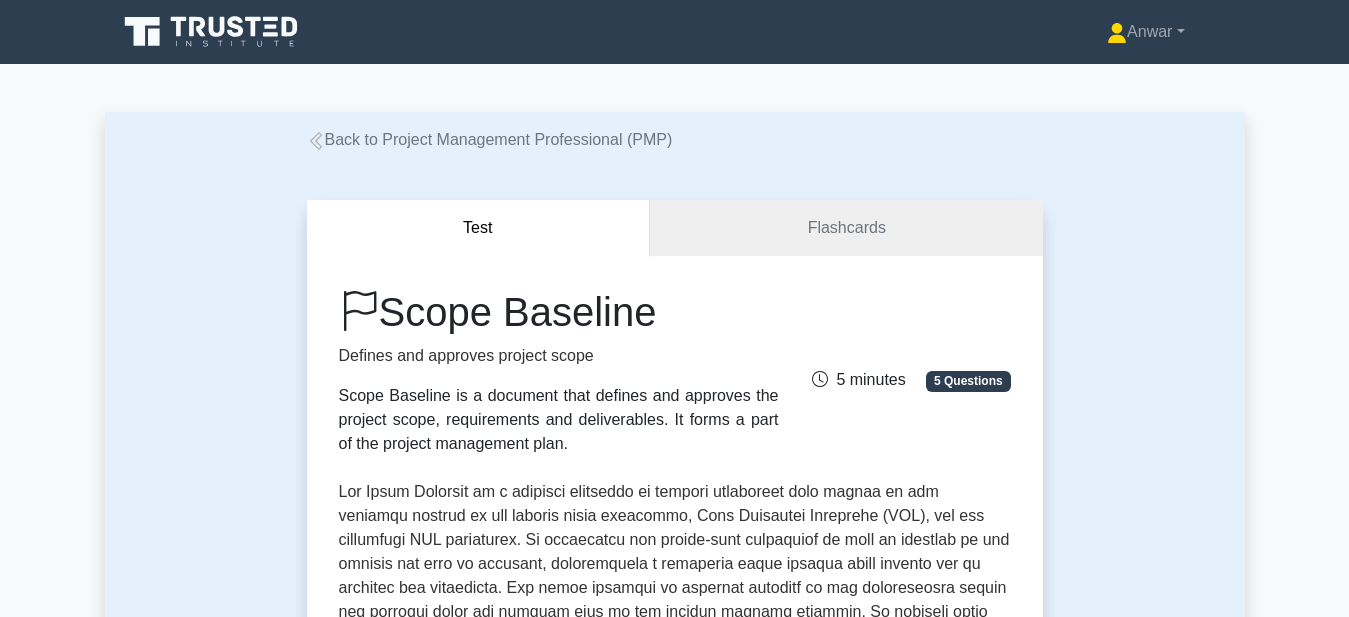scroll, scrollTop: 0, scrollLeft: 0, axis: both 